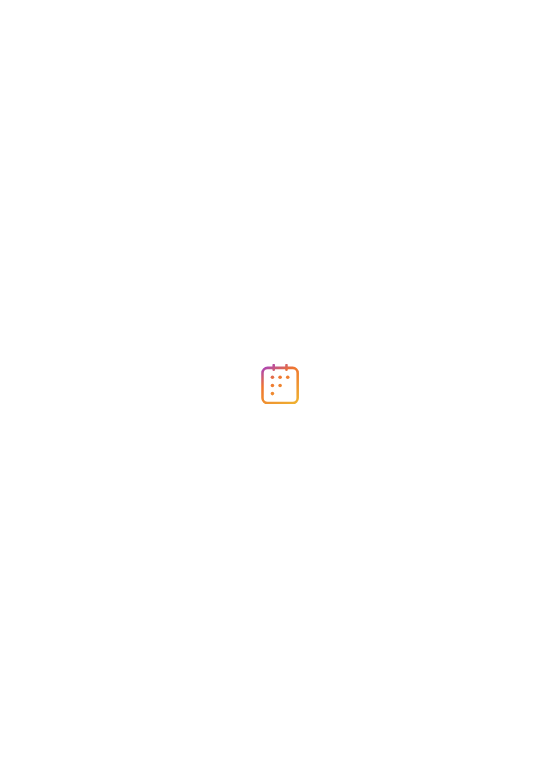 scroll, scrollTop: 0, scrollLeft: 0, axis: both 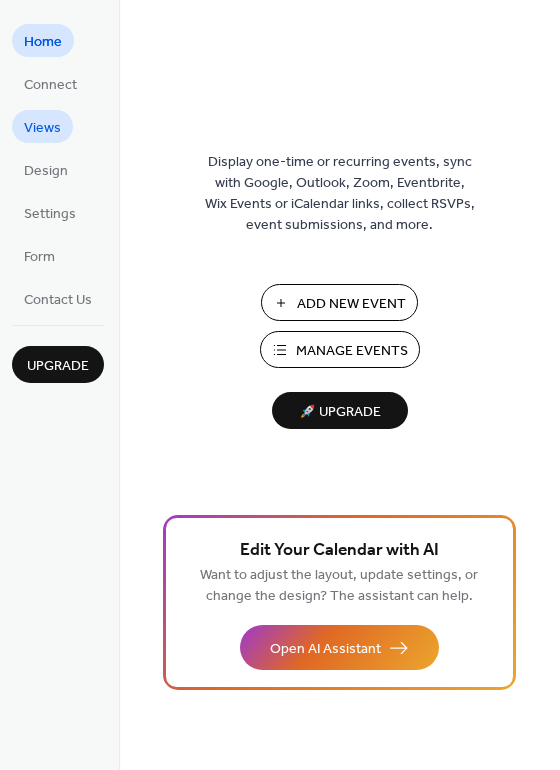 click on "Views" at bounding box center [42, 126] 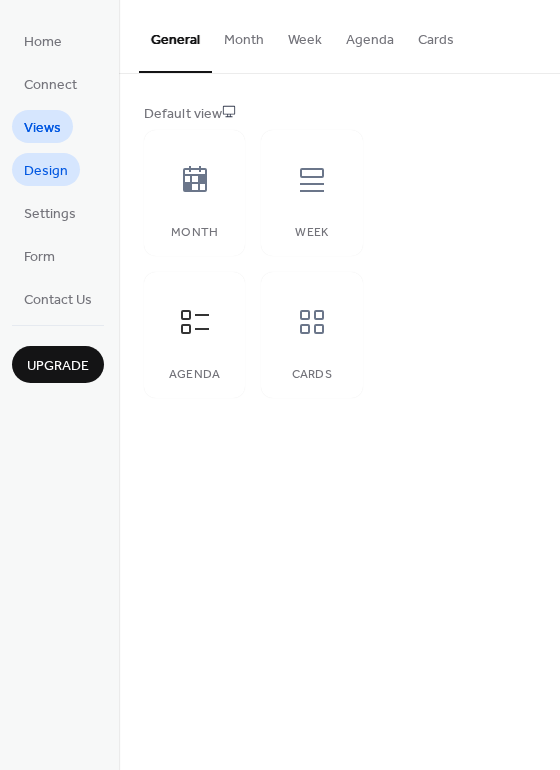 click on "Design" at bounding box center [46, 171] 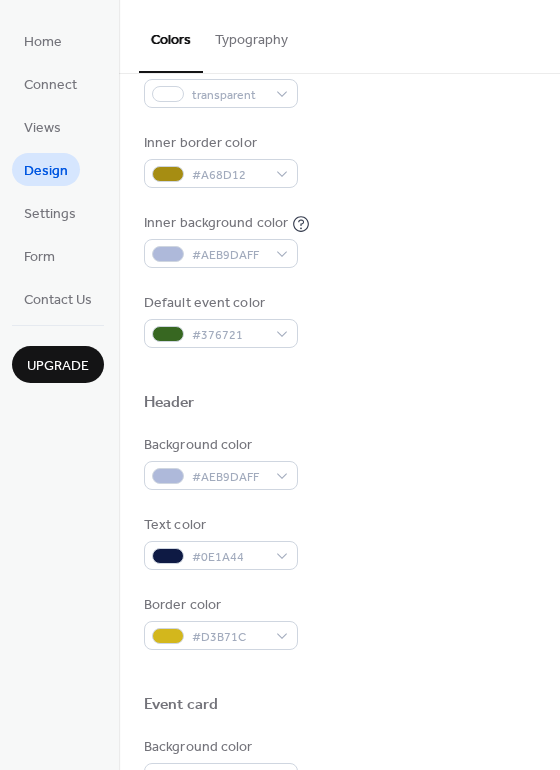 scroll, scrollTop: 400, scrollLeft: 0, axis: vertical 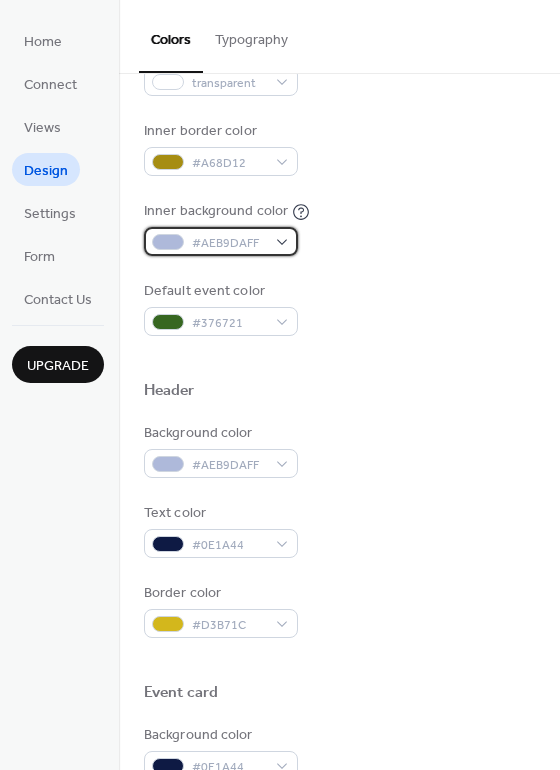 click on "#AEB9DAFF" at bounding box center (229, 243) 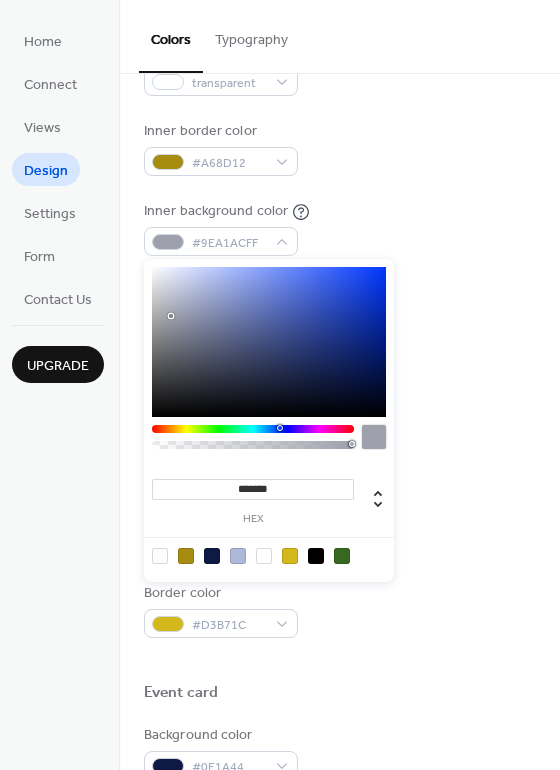 type on "*******" 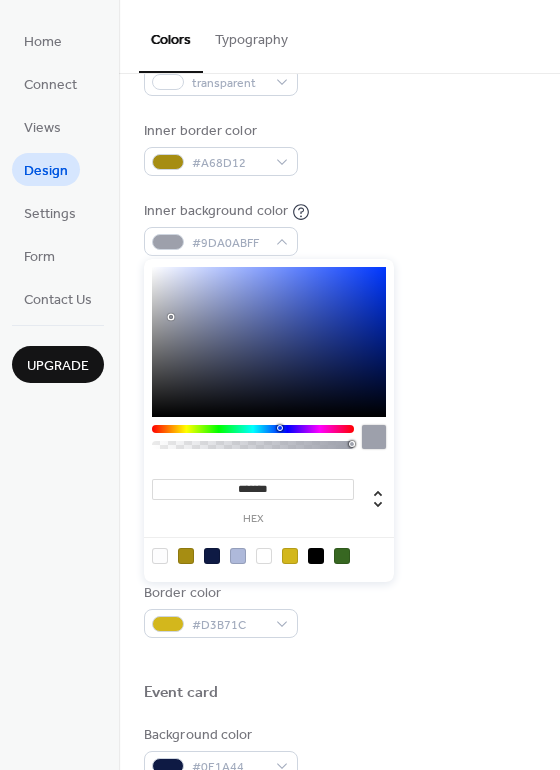 drag, startPoint x: 189, startPoint y: 294, endPoint x: 171, endPoint y: 317, distance: 29.206163 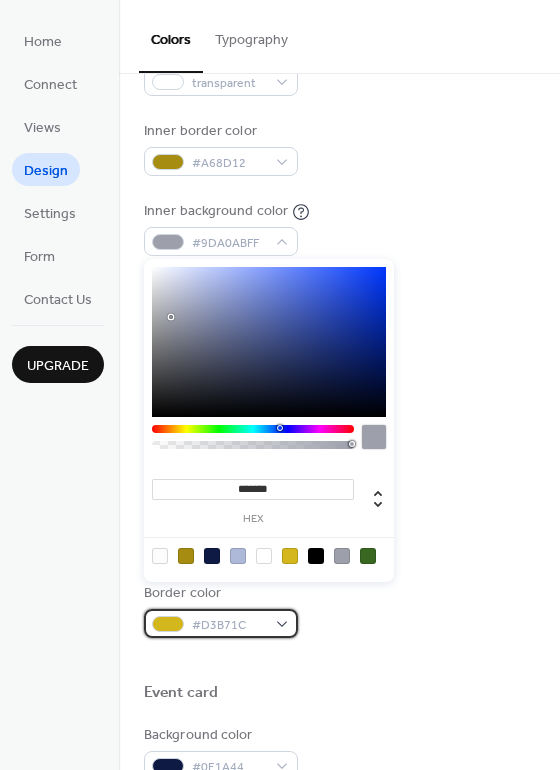 click on "#D3B71C" at bounding box center [229, 625] 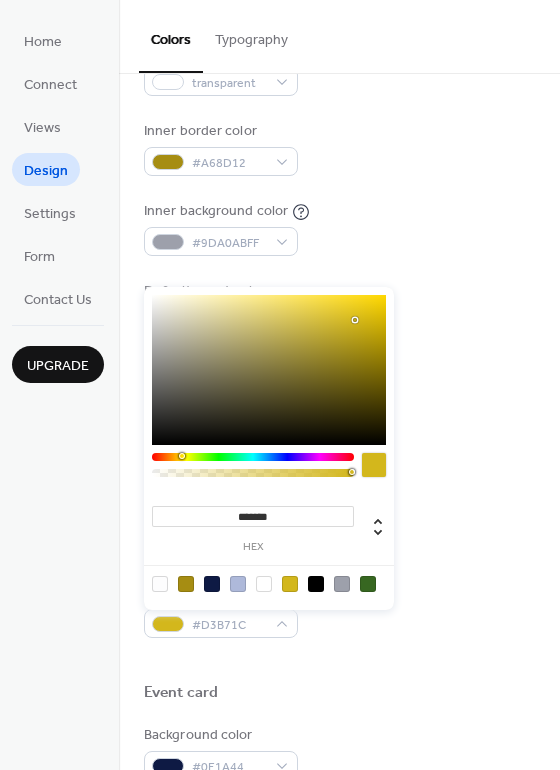 click at bounding box center [160, 584] 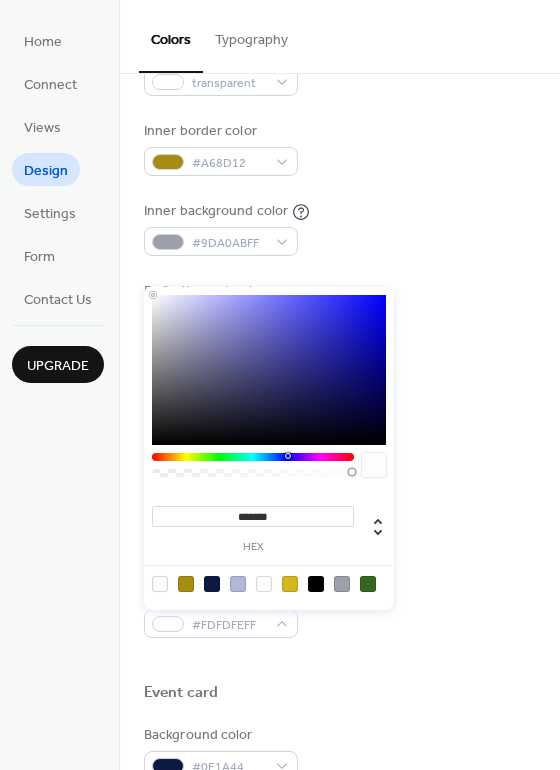 click at bounding box center (339, 660) 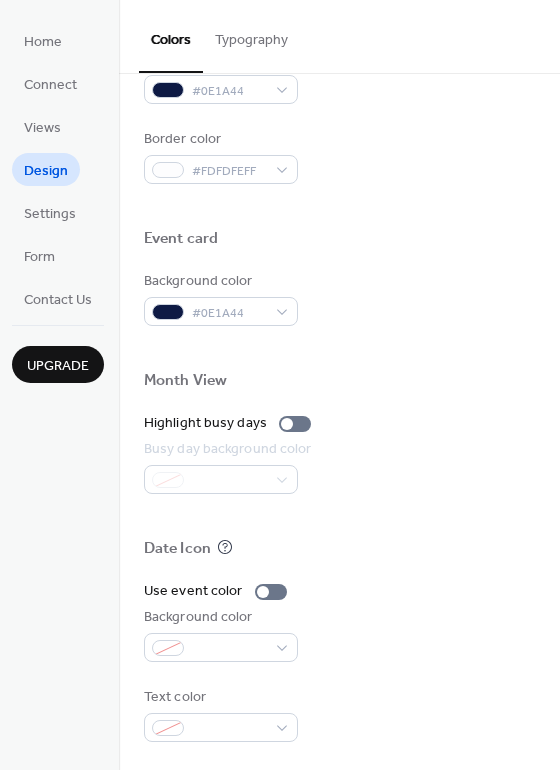 scroll, scrollTop: 855, scrollLeft: 0, axis: vertical 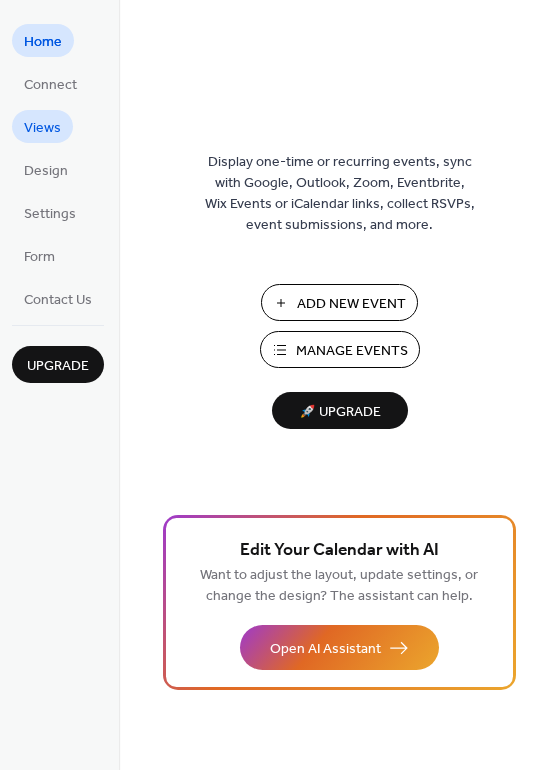 click on "Views" at bounding box center [42, 128] 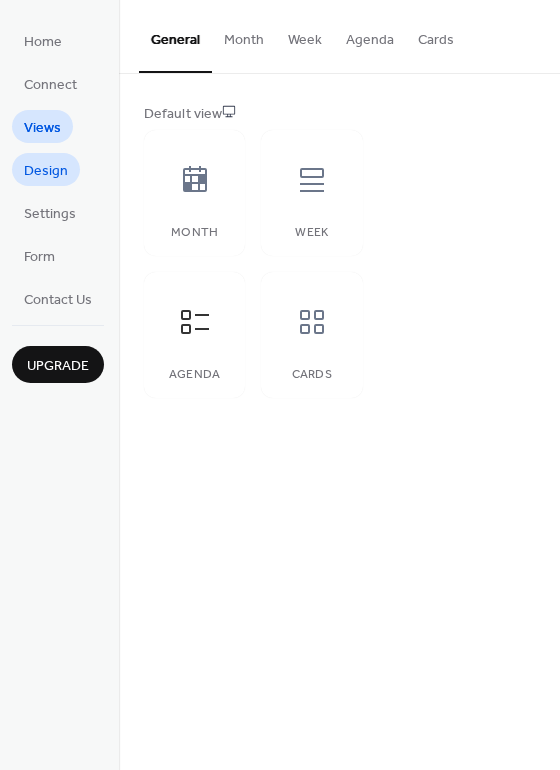 click on "Design" at bounding box center (46, 169) 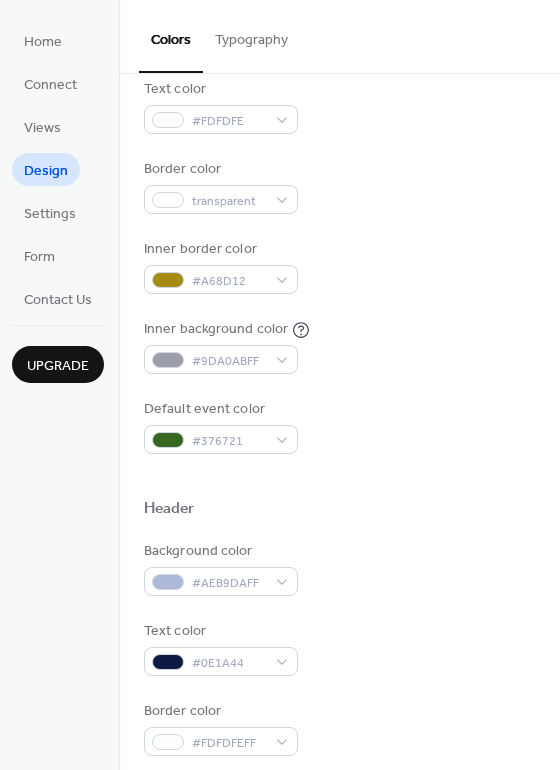 scroll, scrollTop: 300, scrollLeft: 0, axis: vertical 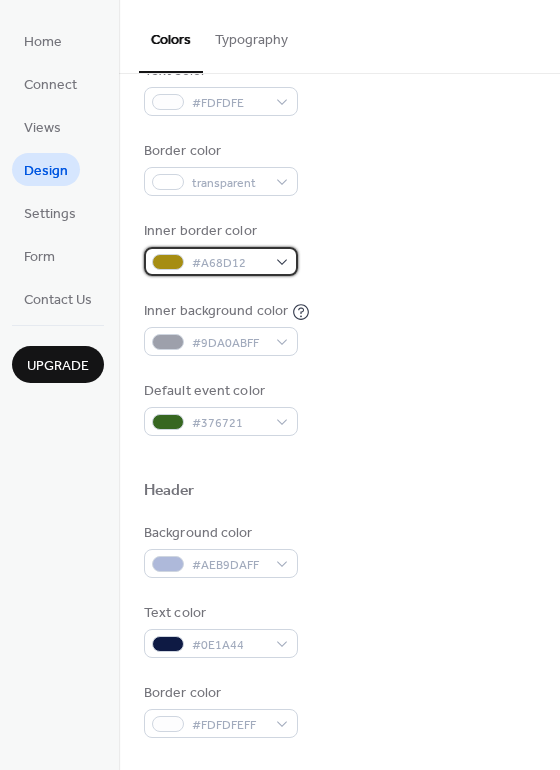 click on "#A68D12" at bounding box center (229, 263) 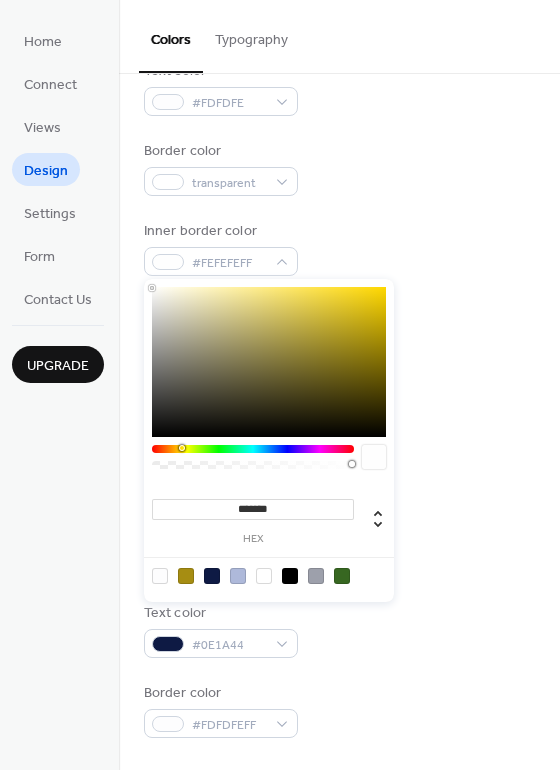 type on "*******" 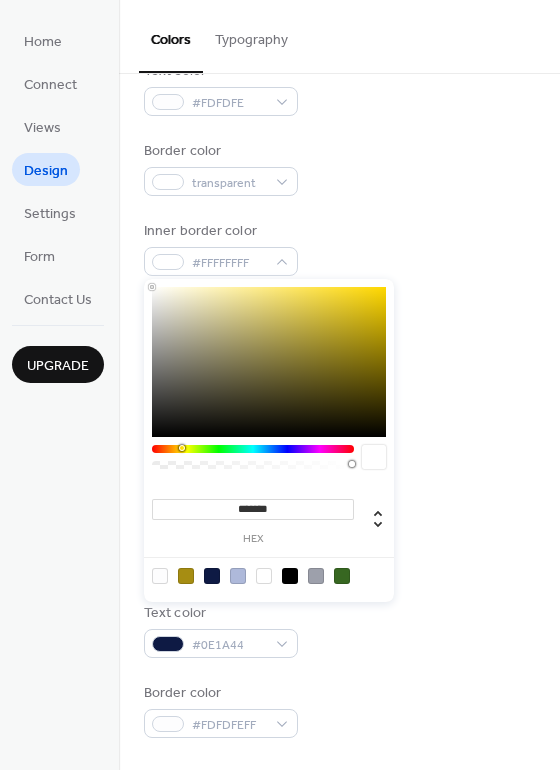 drag, startPoint x: 228, startPoint y: 328, endPoint x: 138, endPoint y: 268, distance: 108.16654 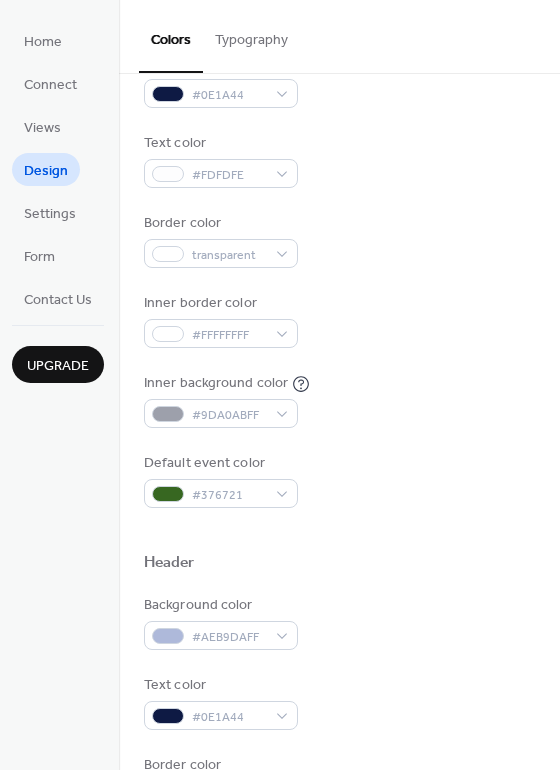 scroll, scrollTop: 555, scrollLeft: 0, axis: vertical 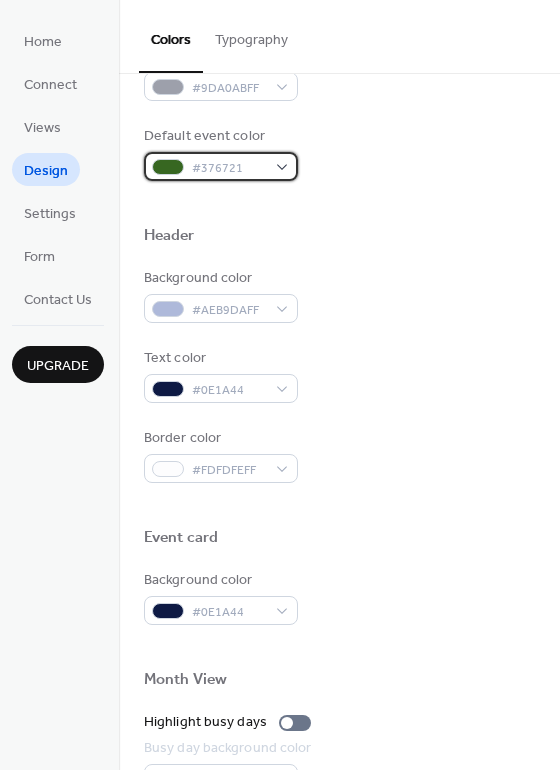 click on "#376721" at bounding box center (229, 168) 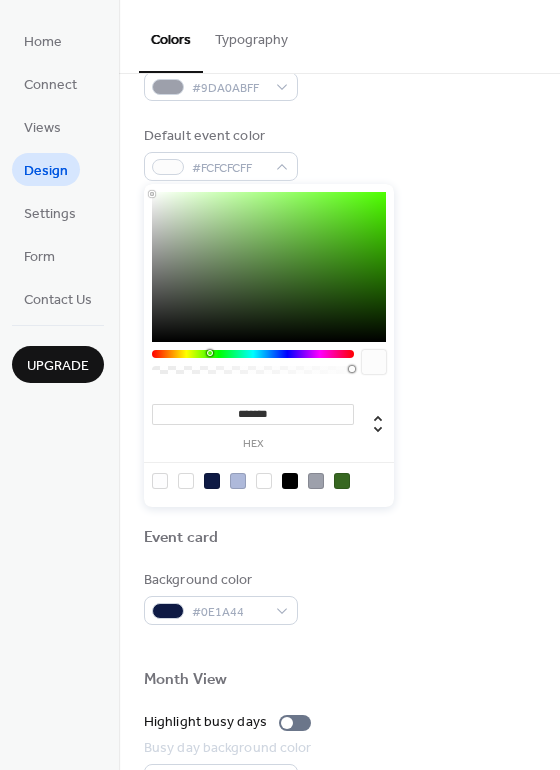 type on "*******" 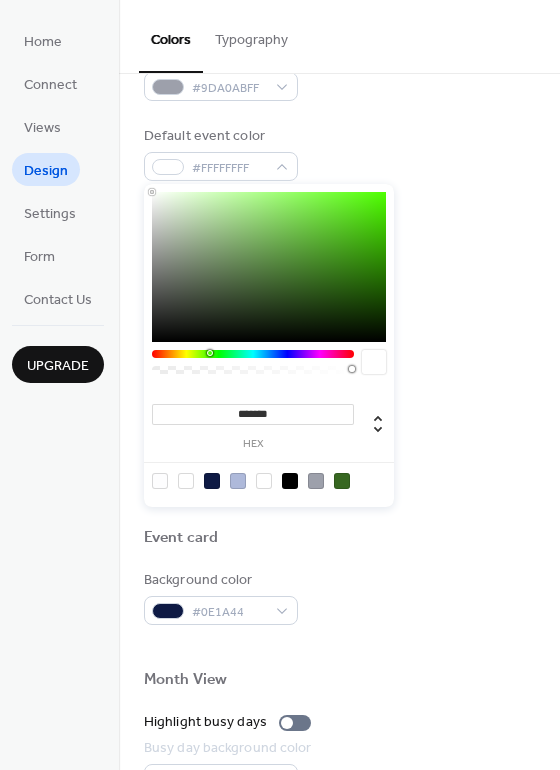 click at bounding box center (339, 203) 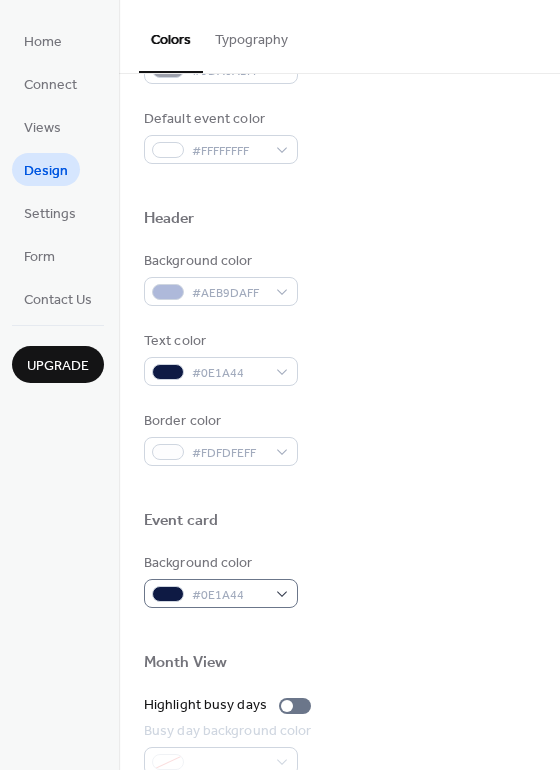 scroll, scrollTop: 555, scrollLeft: 0, axis: vertical 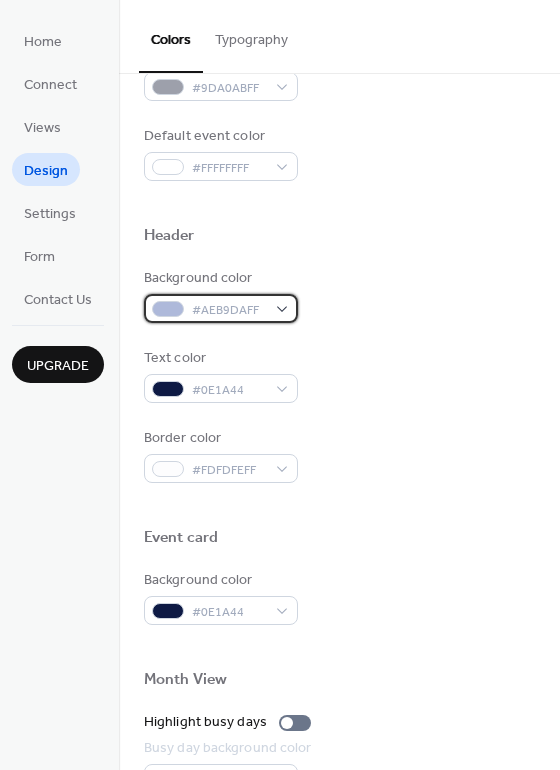 click on "#AEB9DAFF" at bounding box center (229, 310) 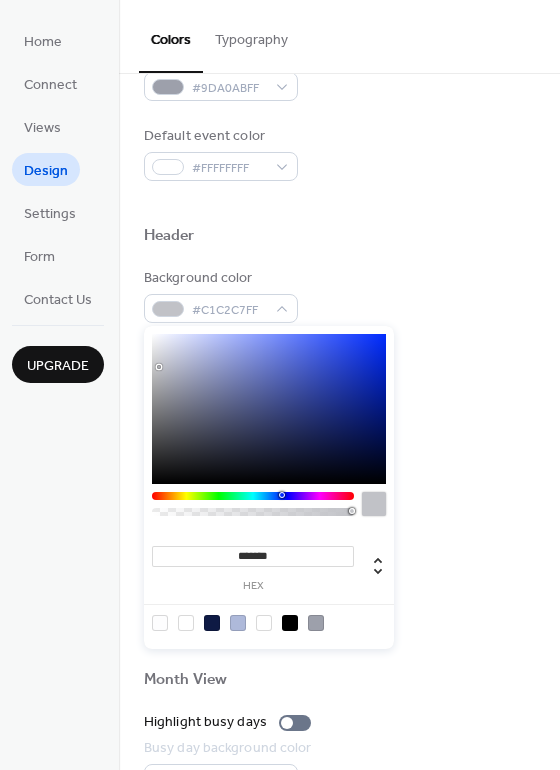 type on "*******" 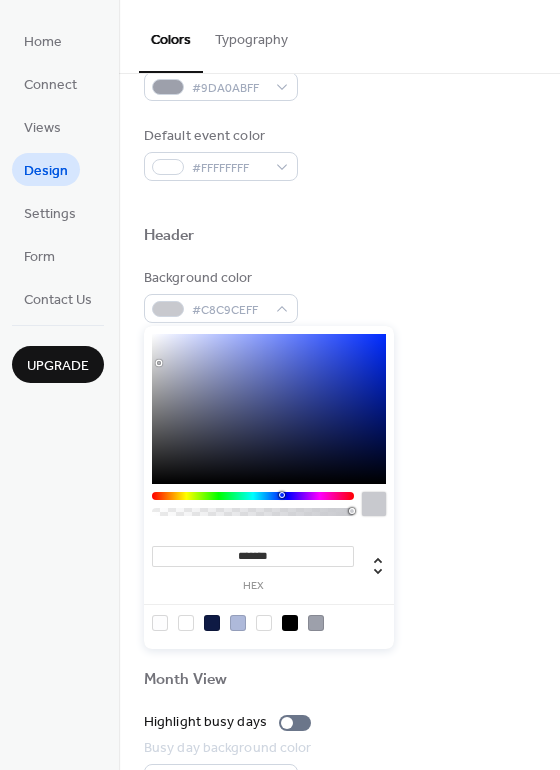 drag, startPoint x: 192, startPoint y: 408, endPoint x: 159, endPoint y: 363, distance: 55.803226 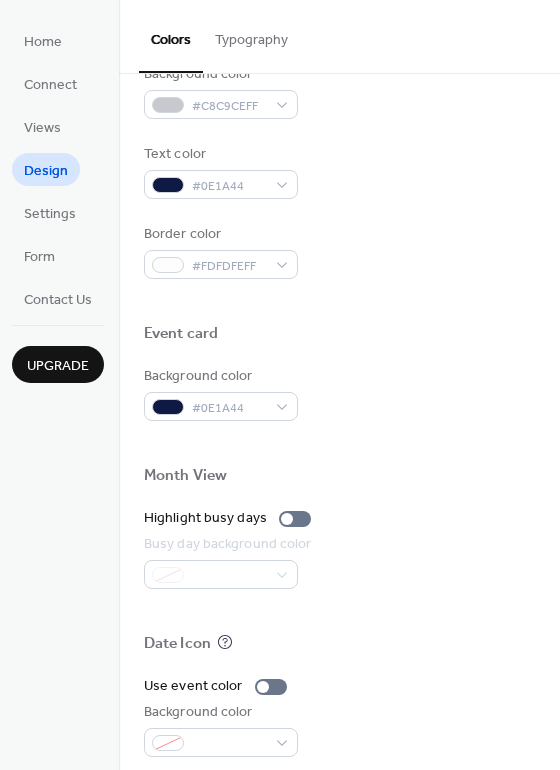 scroll, scrollTop: 755, scrollLeft: 0, axis: vertical 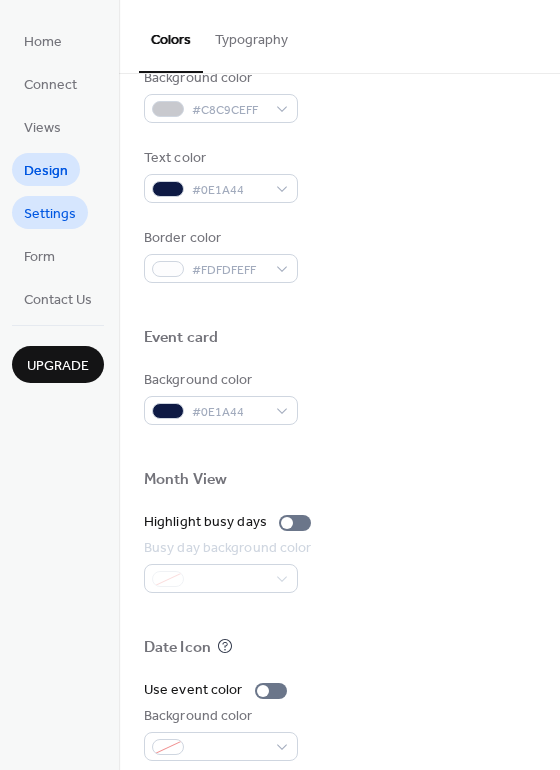 click on "Settings" at bounding box center (50, 214) 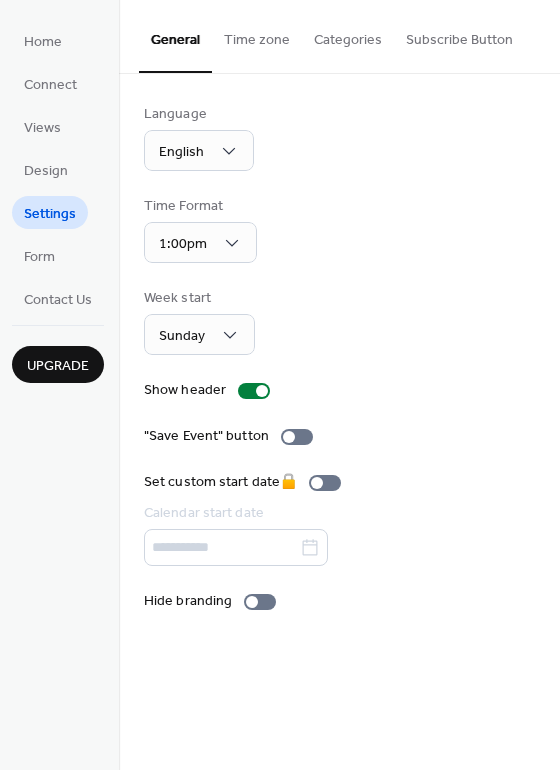 click on "Time zone" at bounding box center [257, 35] 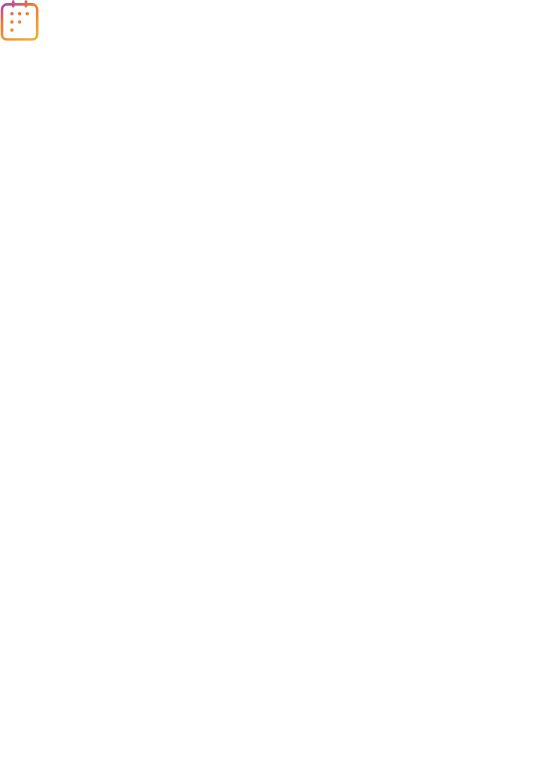 scroll, scrollTop: 0, scrollLeft: 0, axis: both 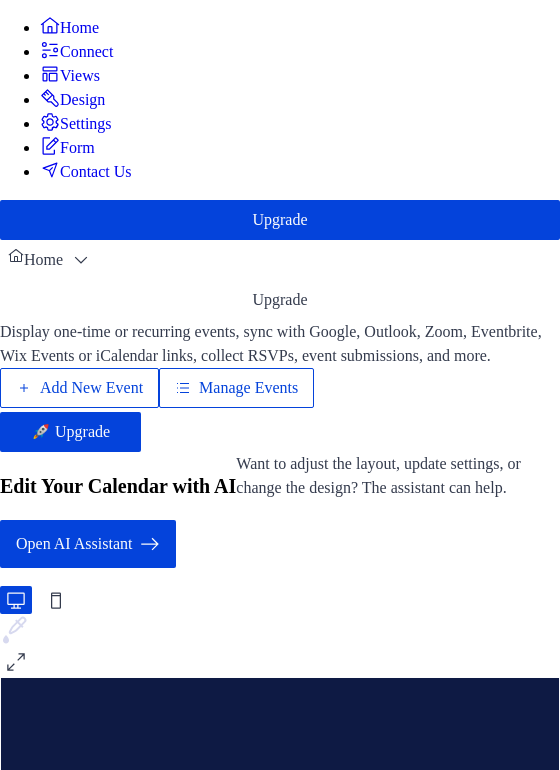 click on "Design" at bounding box center [82, 100] 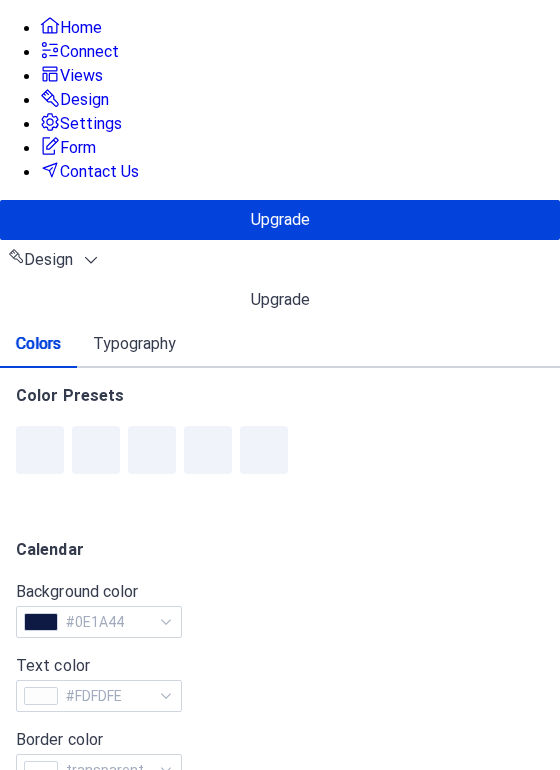click on "Typography" at bounding box center (243, 35) 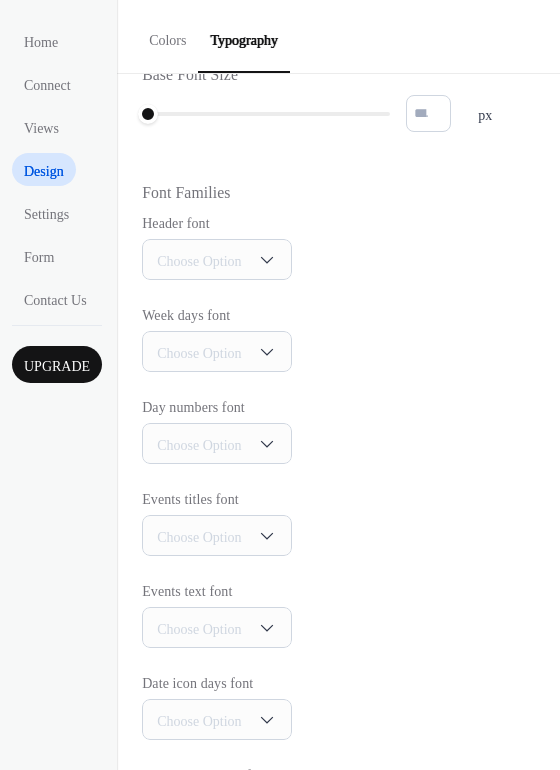 scroll, scrollTop: 131, scrollLeft: 0, axis: vertical 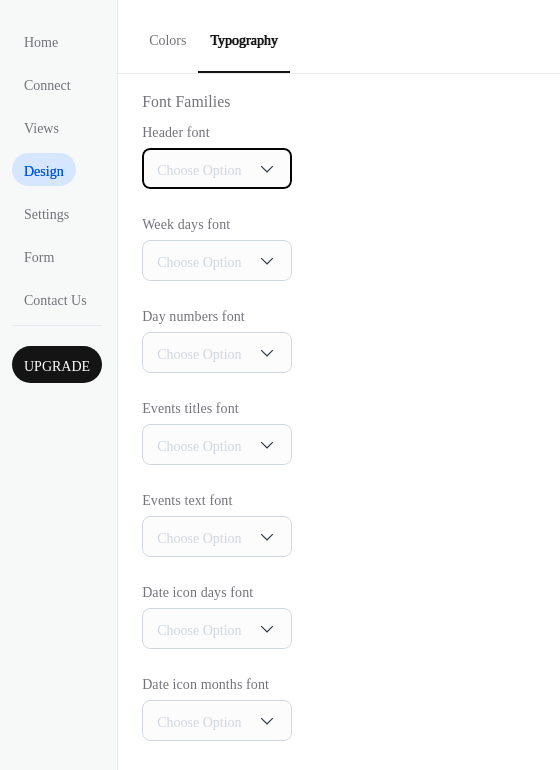 click on "Choose Option" at bounding box center (199, 170) 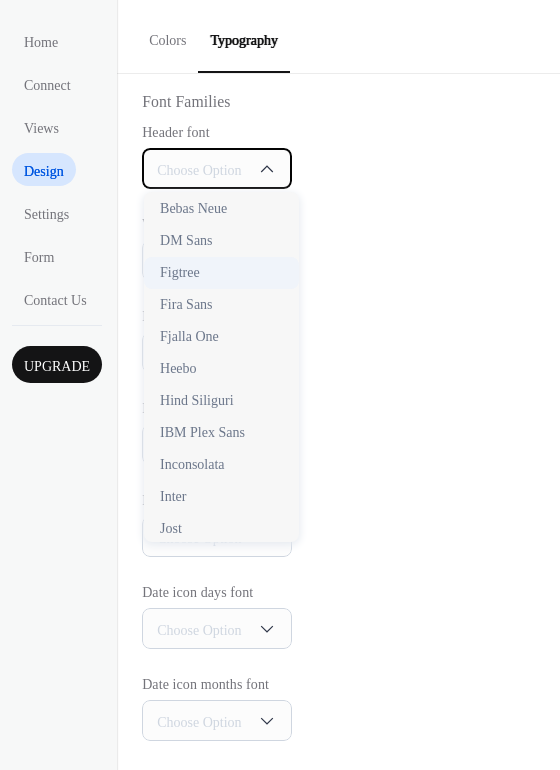 scroll, scrollTop: 100, scrollLeft: 0, axis: vertical 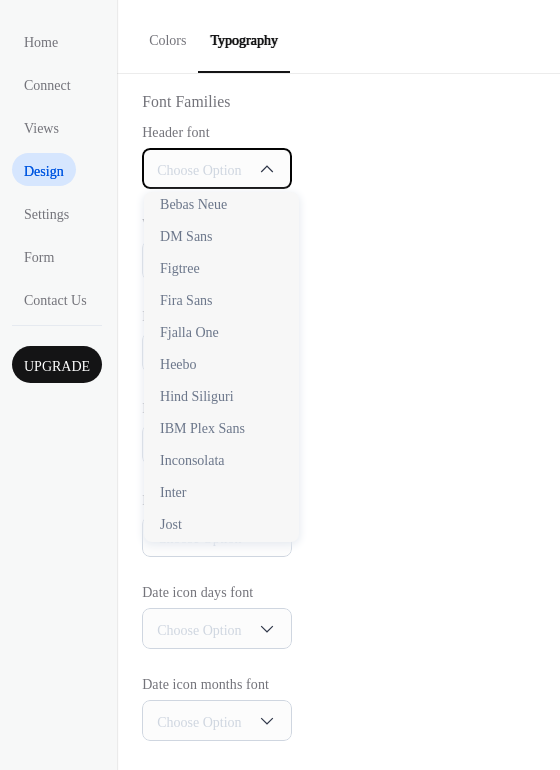 click on "Choose Option" at bounding box center (199, 170) 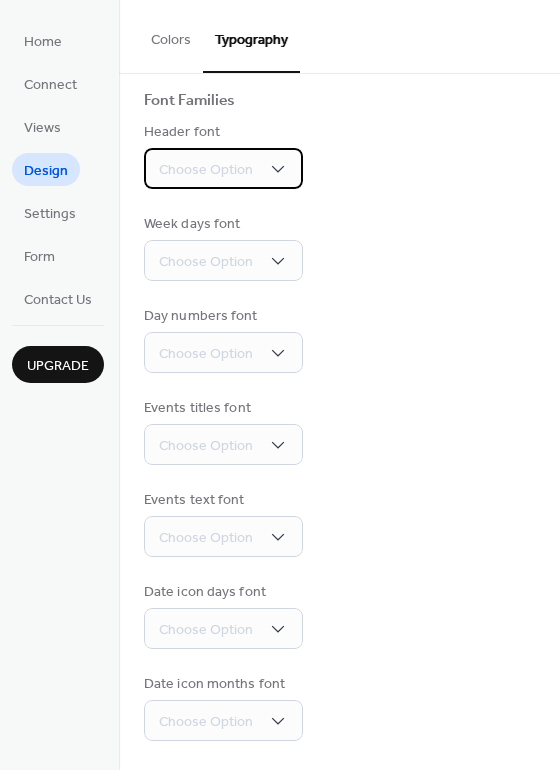 click on "Choose Option" at bounding box center (206, 170) 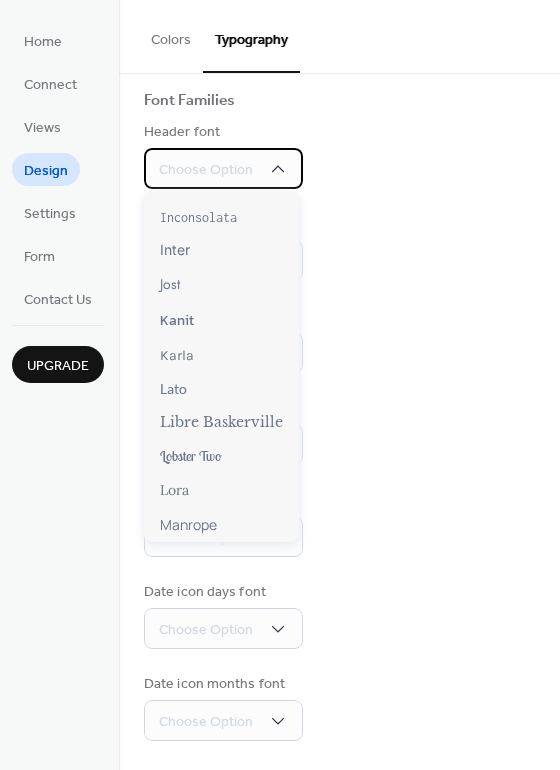 scroll, scrollTop: 0, scrollLeft: 0, axis: both 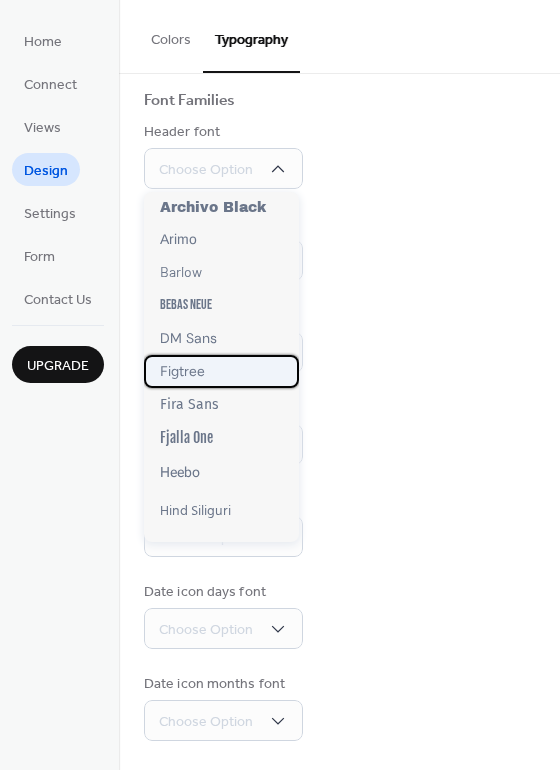 click on "Figtree" at bounding box center [221, 371] 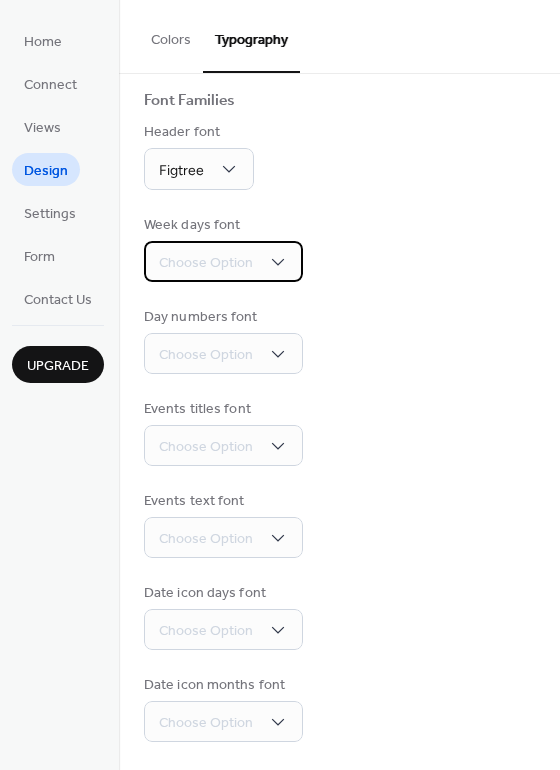 click on "Choose Option" at bounding box center [223, 261] 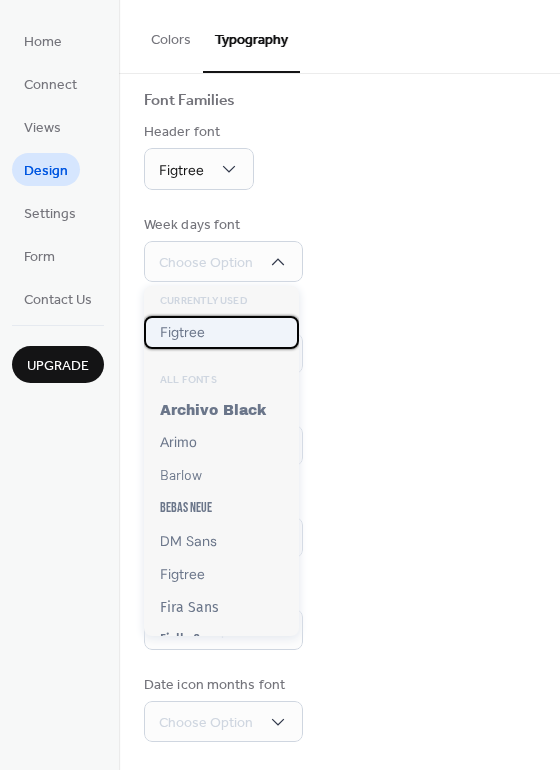 click on "Figtree" at bounding box center (221, 332) 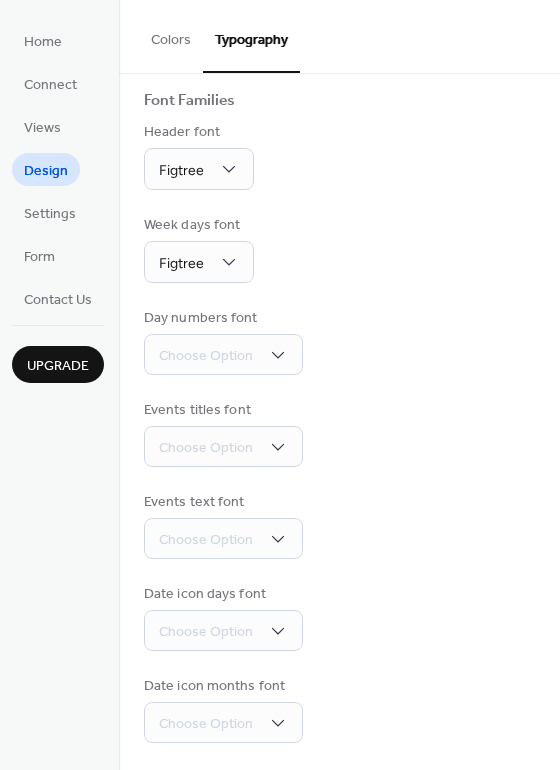 click on "Base Font Size * px Font Families Header font Figtree Week days font Figtree Day numbers font Choose Option Events titles font Choose Option Events text font Choose Option Date icon days font Choose Option Date icon months font Choose Option" at bounding box center [339, 358] 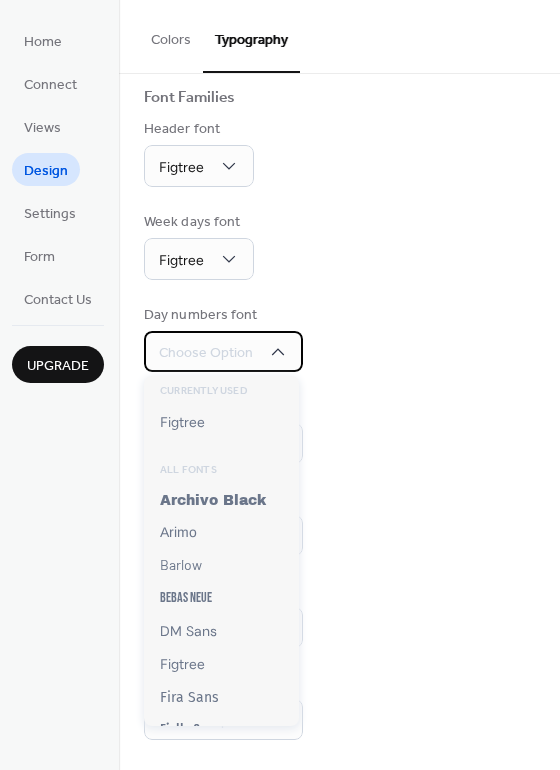 click on "Choose Option" at bounding box center [206, 353] 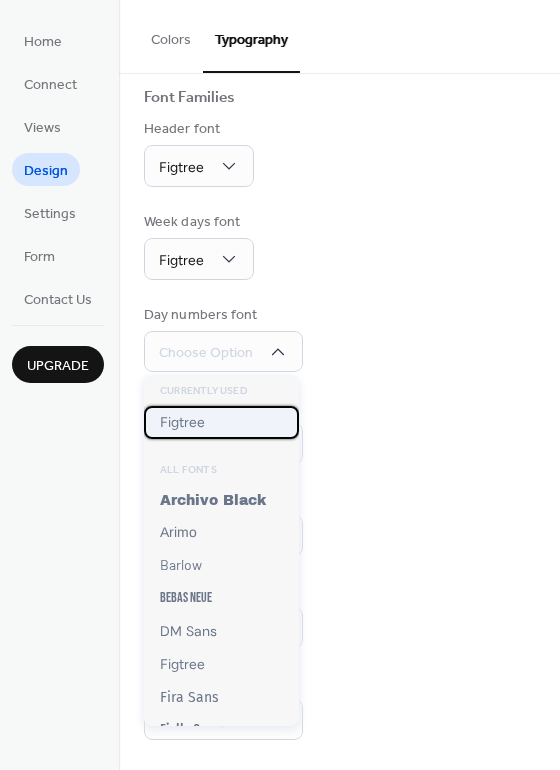 click on "Figtree" at bounding box center (182, 422) 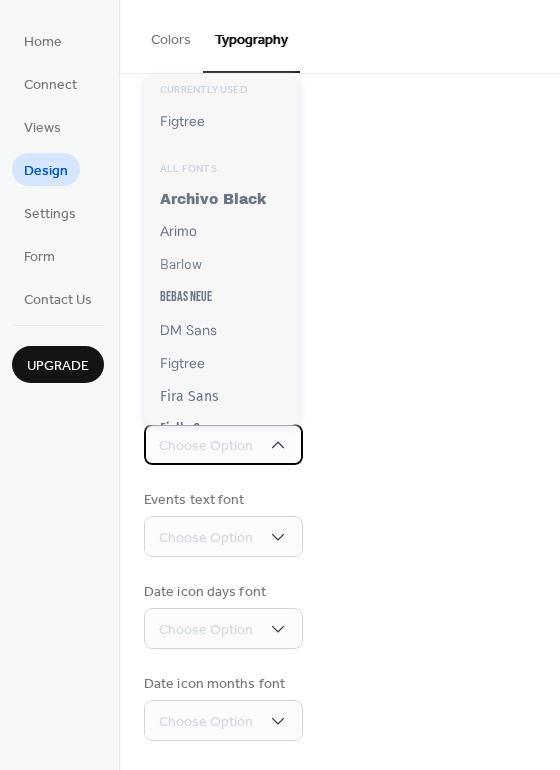 click on "Choose Option" at bounding box center [206, 446] 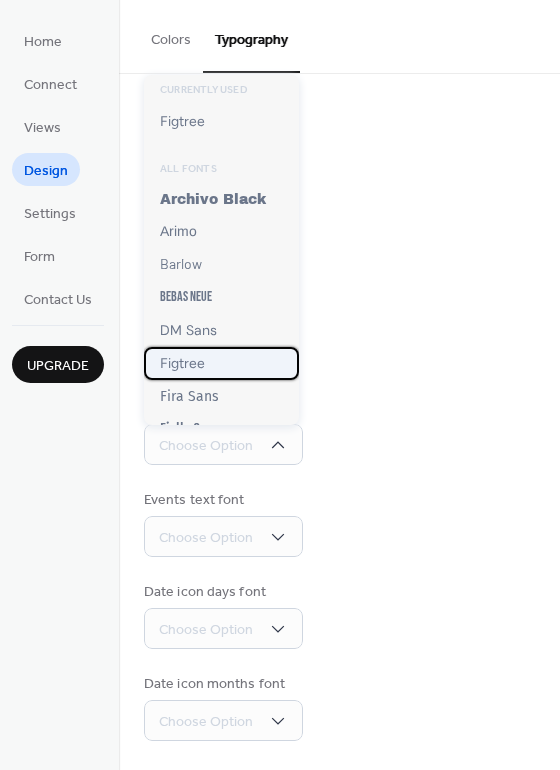 click on "Figtree" at bounding box center (221, 363) 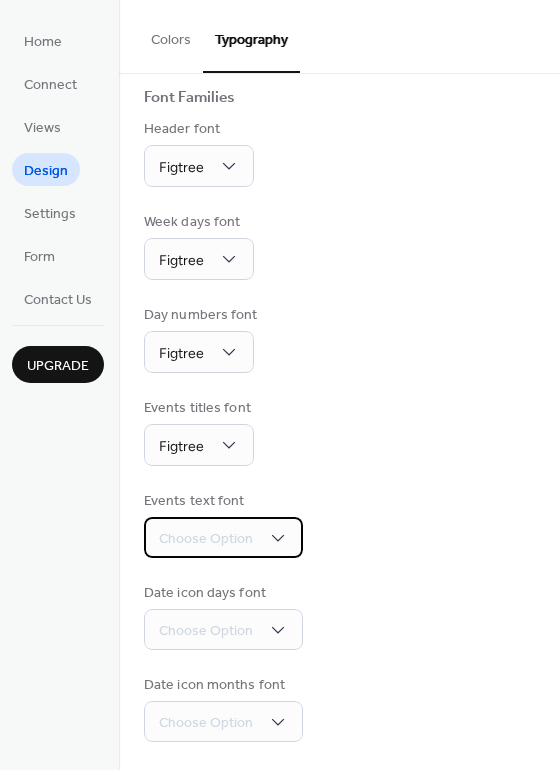 click on "Choose Option" at bounding box center (206, 539) 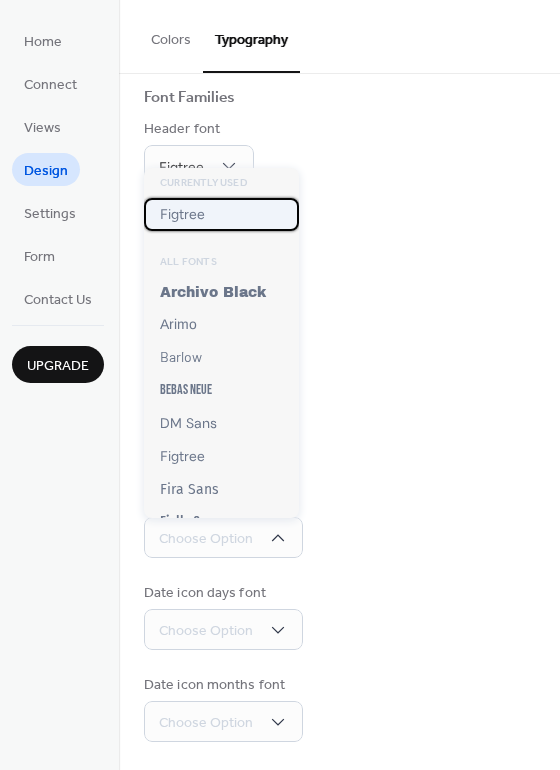 click on "Figtree" at bounding box center [221, 214] 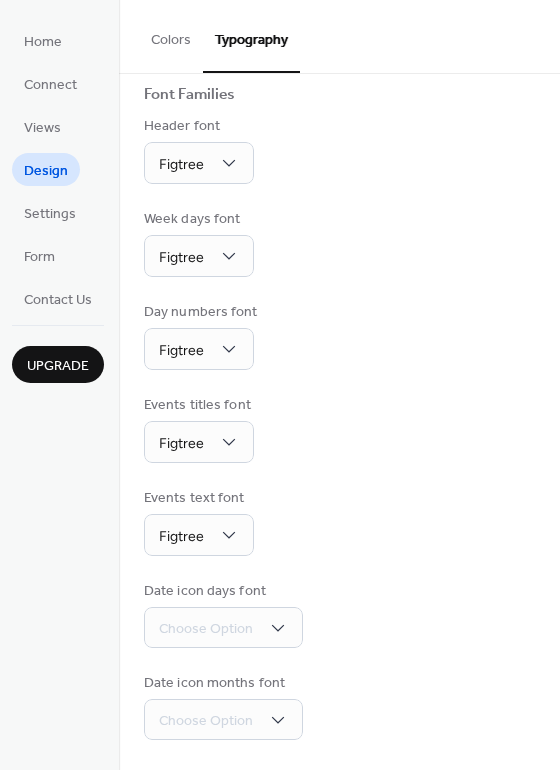 scroll, scrollTop: 139, scrollLeft: 0, axis: vertical 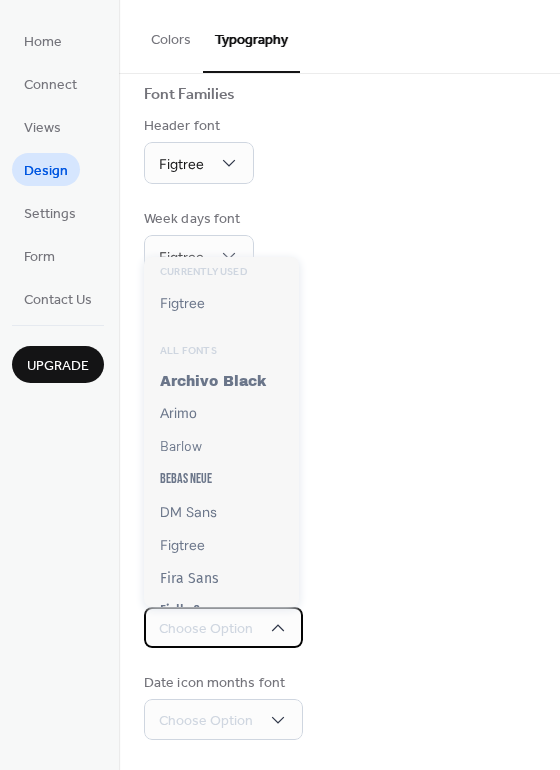 click on "Choose Option" at bounding box center [206, 629] 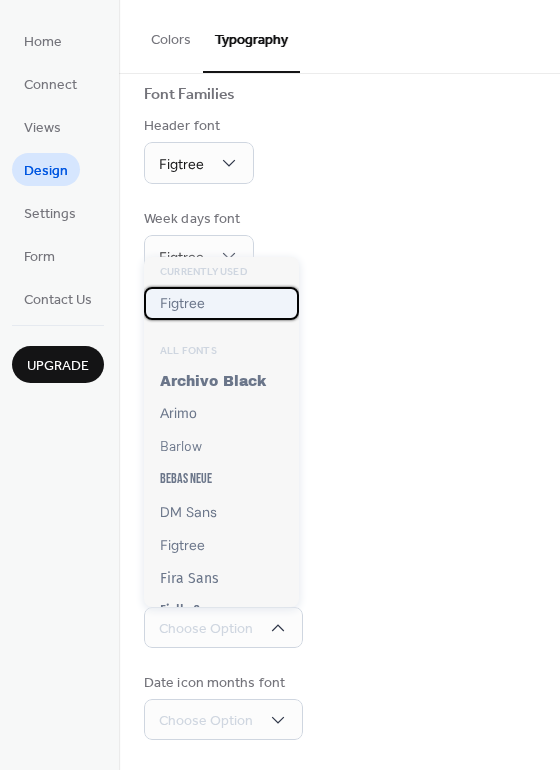 click on "Figtree" at bounding box center [182, 303] 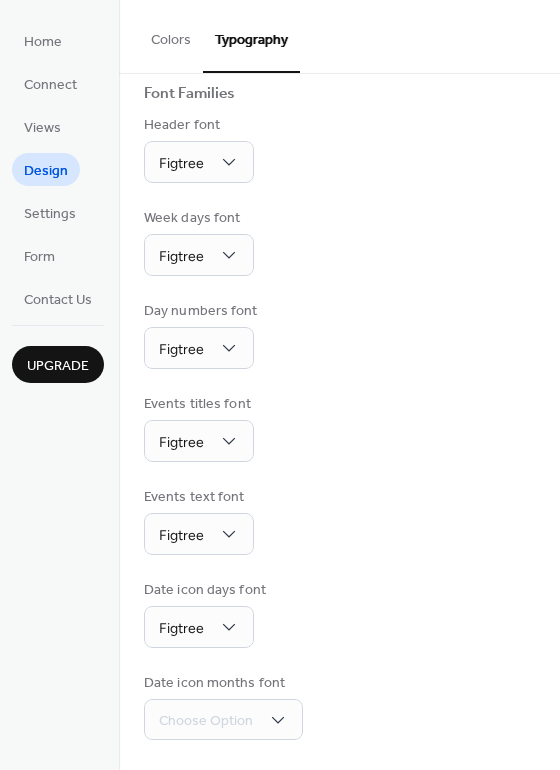 click on "Date icon days font Figtree" at bounding box center (339, 614) 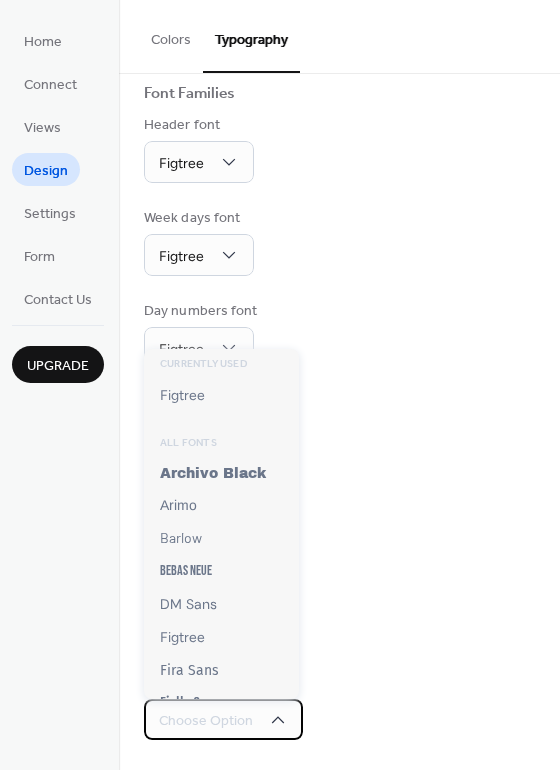click on "Choose Option" at bounding box center [206, 721] 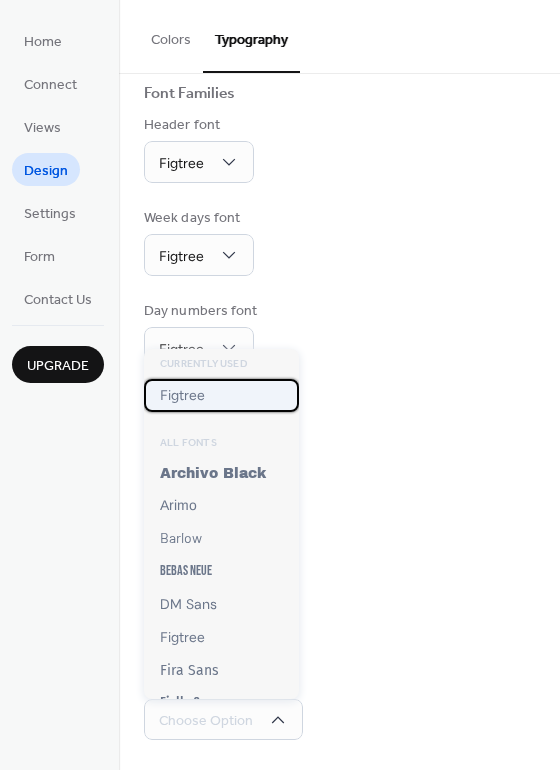 click on "Figtree" at bounding box center (221, 395) 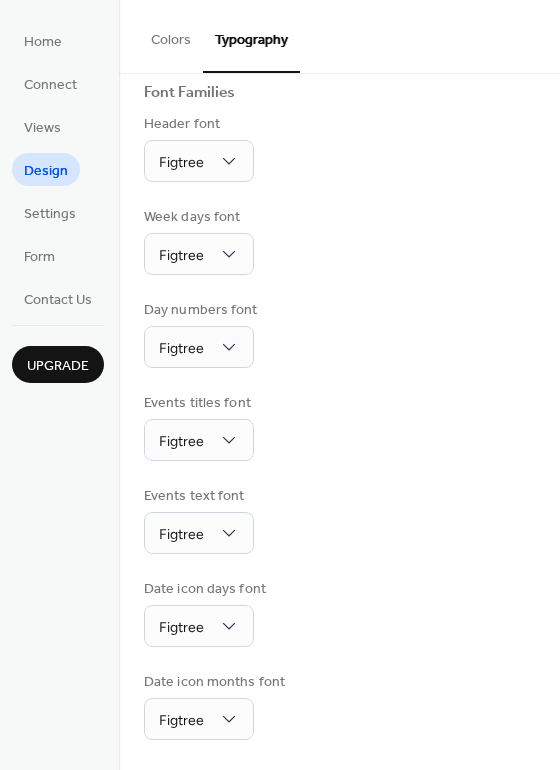 click on "Base Font Size * px Font Families Header font Figtree Week days font Figtree Day numbers font Figtree Events titles font Figtree Events text font Figtree Date icon days font Figtree Date icon months font Figtree" at bounding box center (339, 352) 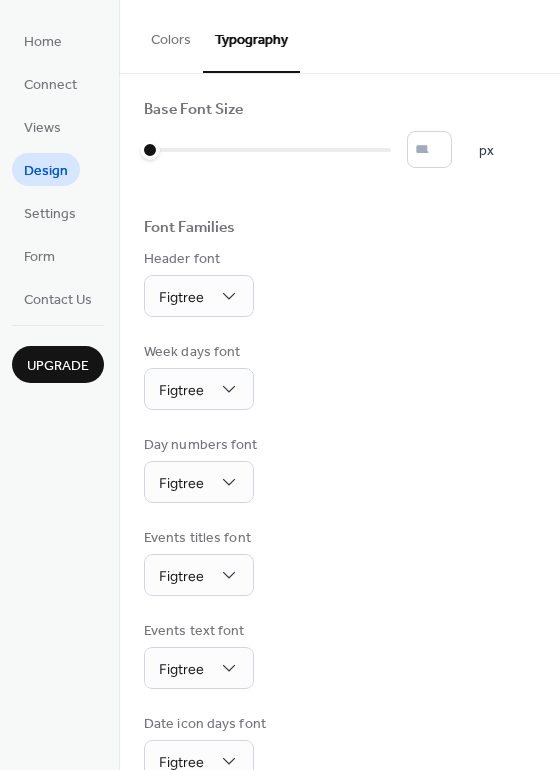 scroll, scrollTop: 0, scrollLeft: 0, axis: both 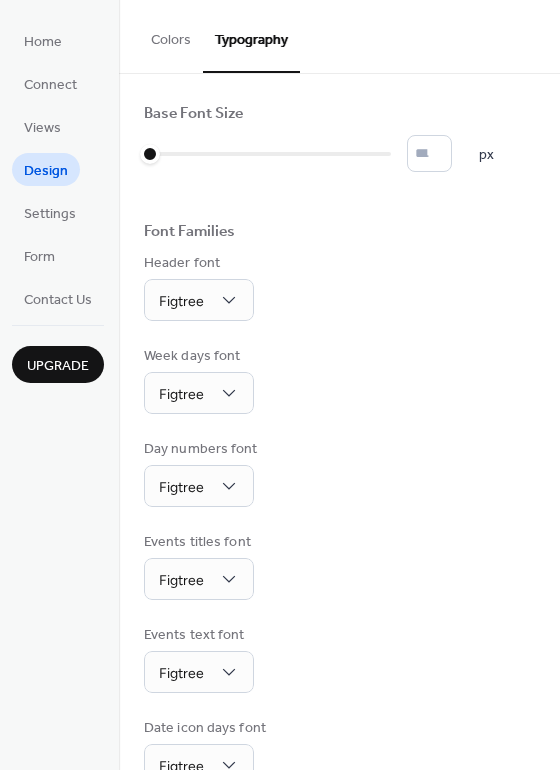 click on "Colors" at bounding box center [171, 35] 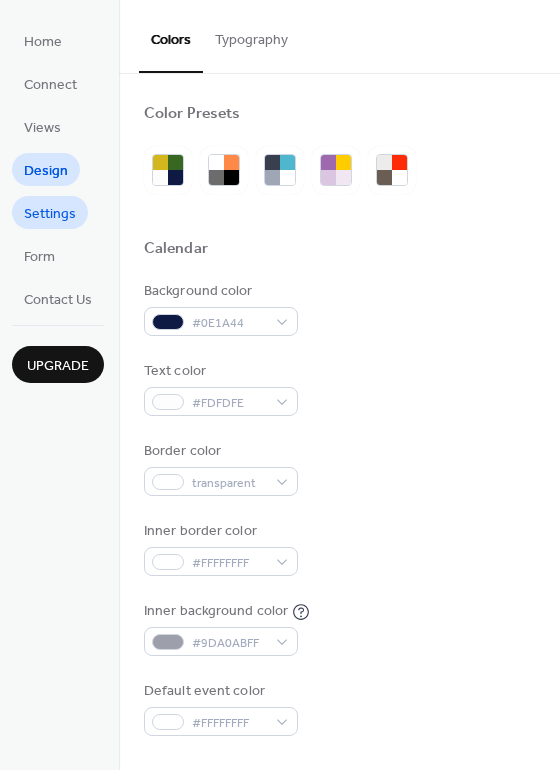 click on "Settings" at bounding box center (50, 214) 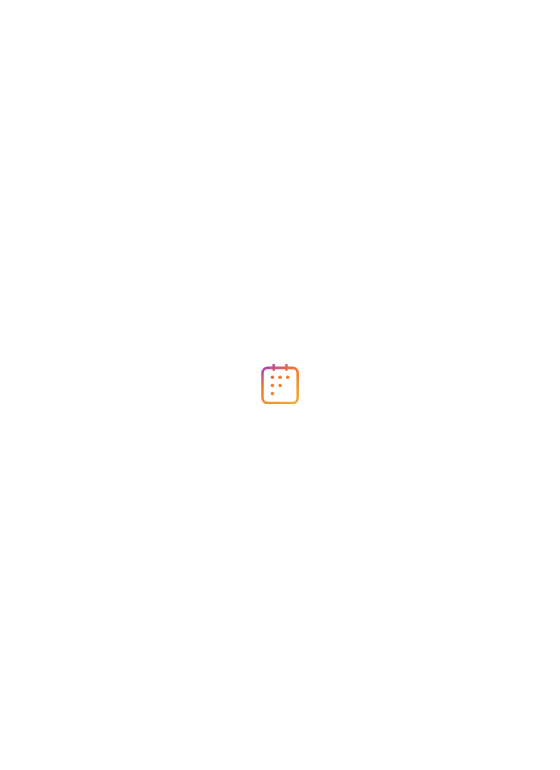 scroll, scrollTop: 0, scrollLeft: 0, axis: both 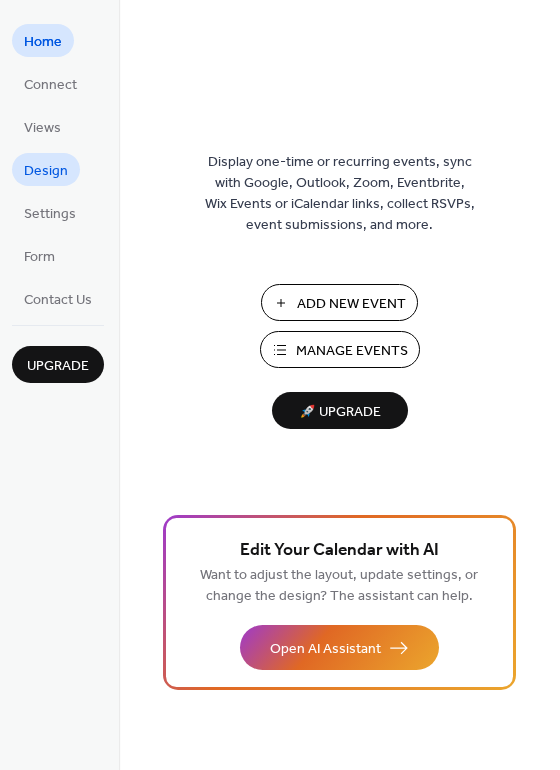 click on "Design" at bounding box center [46, 171] 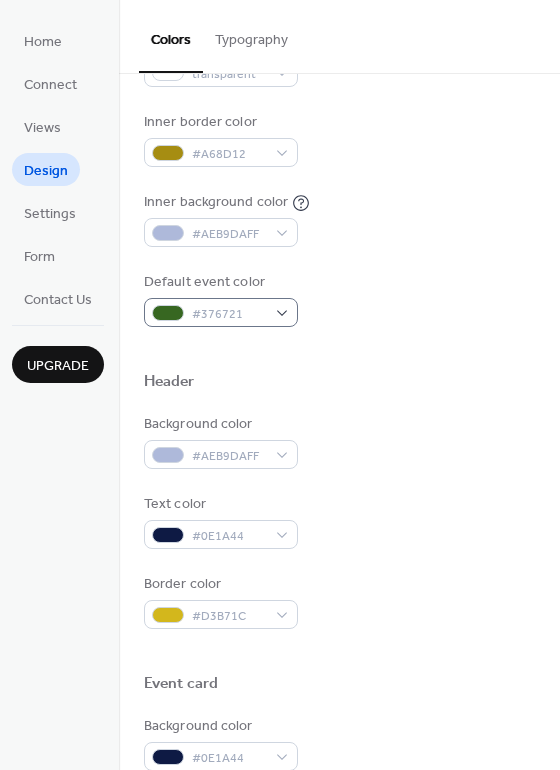 scroll, scrollTop: 400, scrollLeft: 0, axis: vertical 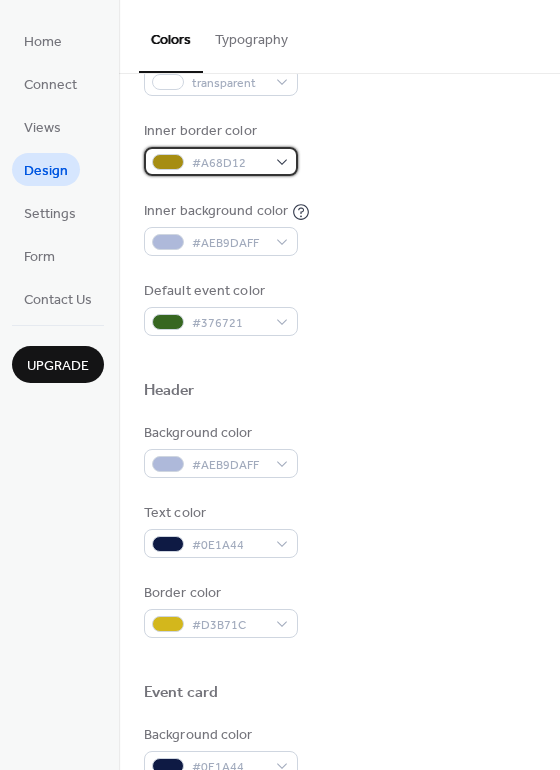 click on "#A68D12" at bounding box center (229, 163) 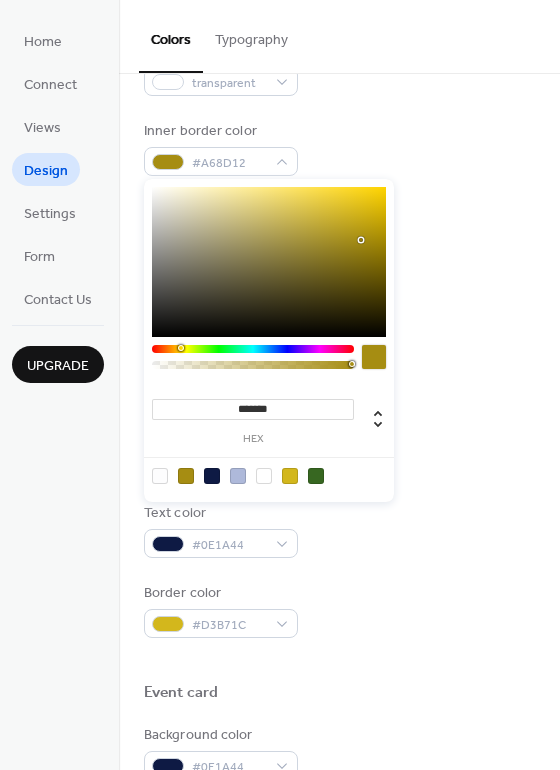 click at bounding box center [269, 475] 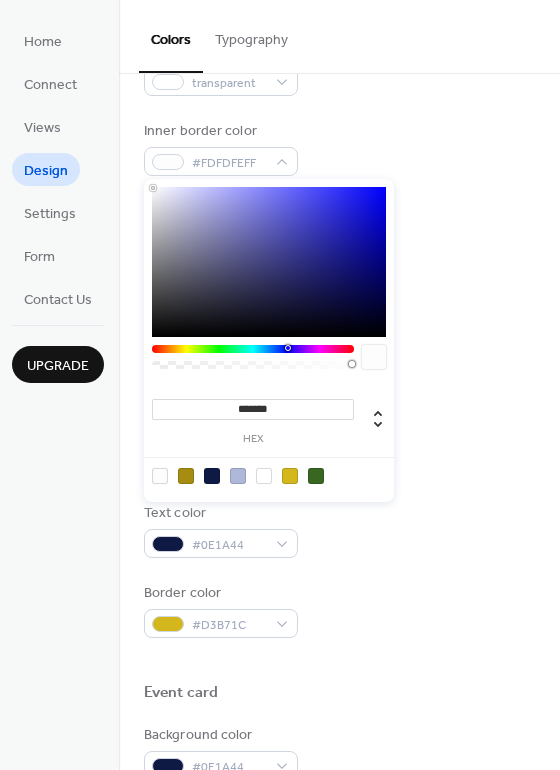 type on "*******" 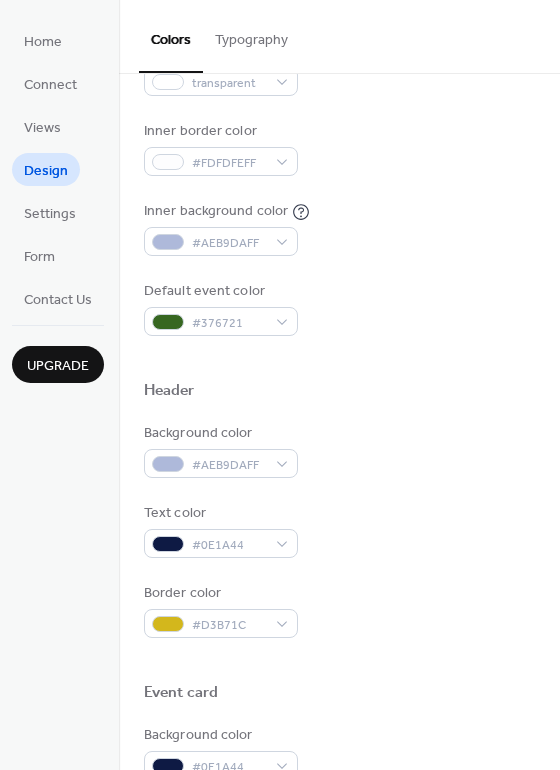 click on "Inner border color #FDFDFEFF" at bounding box center [339, 148] 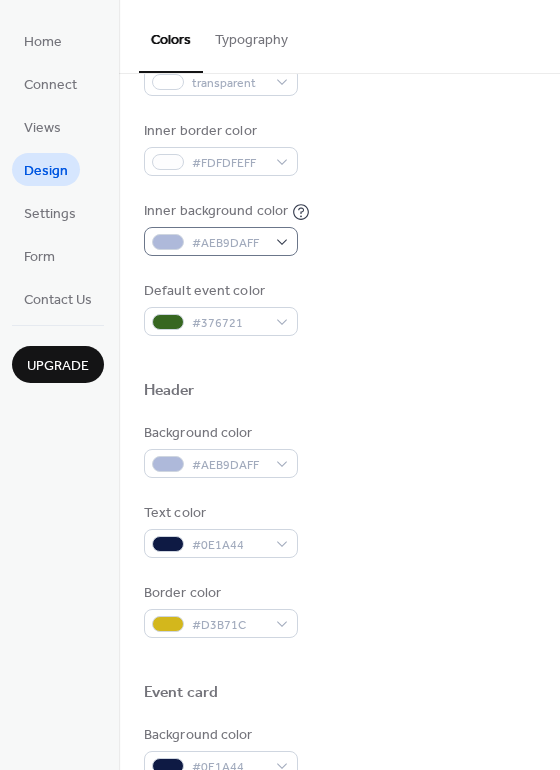 scroll, scrollTop: 500, scrollLeft: 0, axis: vertical 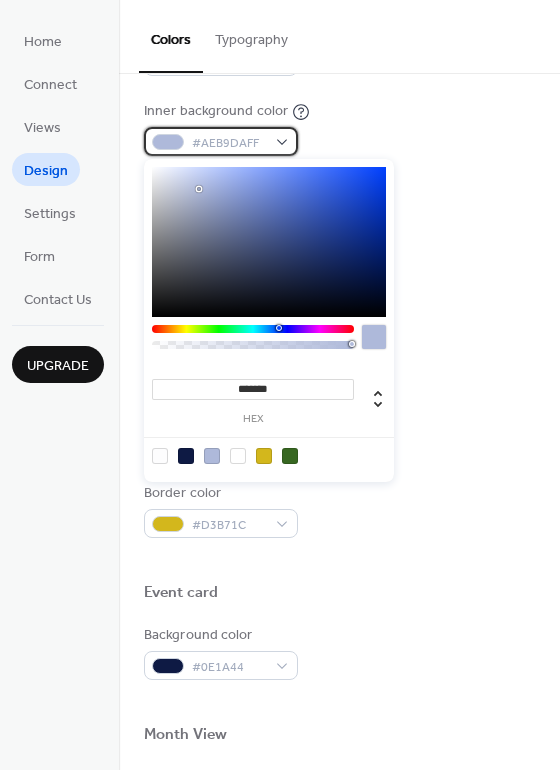 click on "#AEB9DAFF" at bounding box center (229, 143) 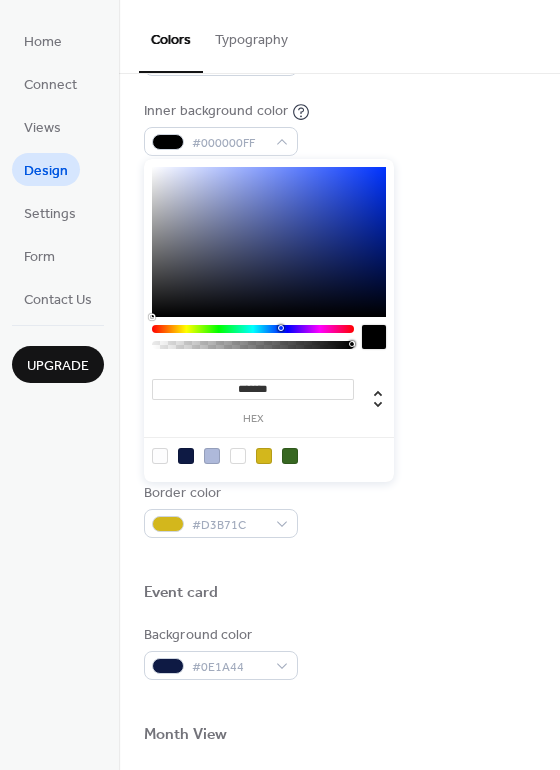 drag, startPoint x: 219, startPoint y: 264, endPoint x: 168, endPoint y: 324, distance: 78.74643 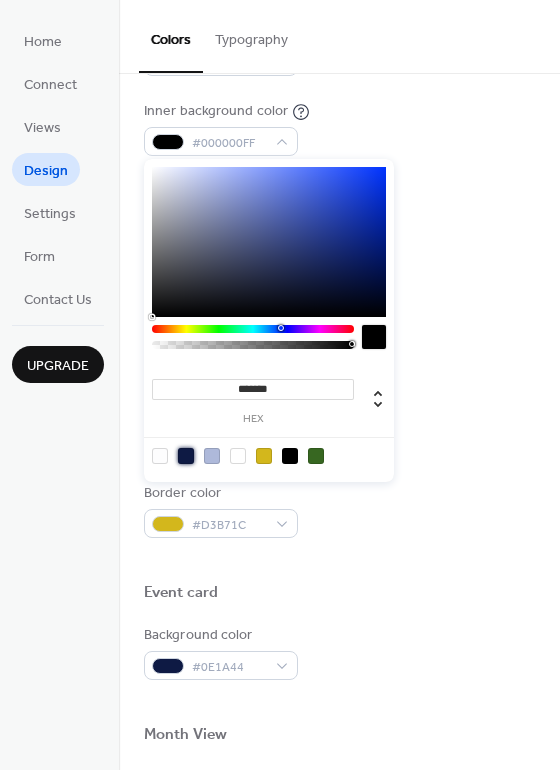 click at bounding box center [186, 456] 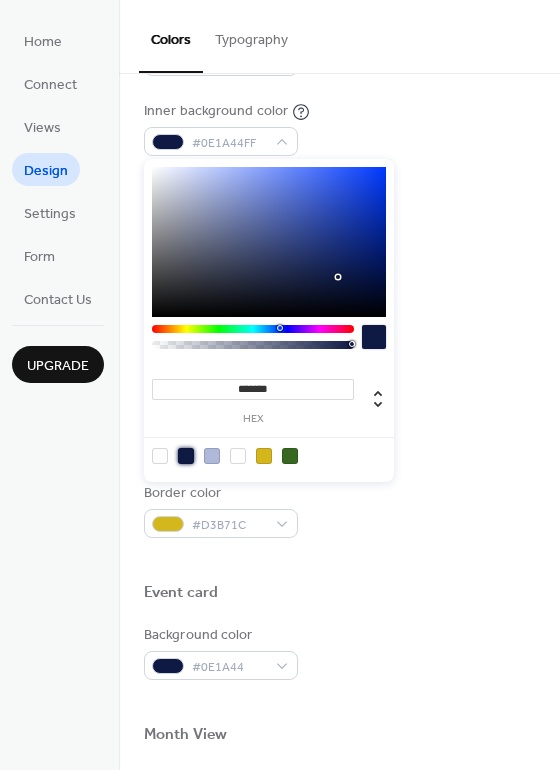 click at bounding box center [339, 258] 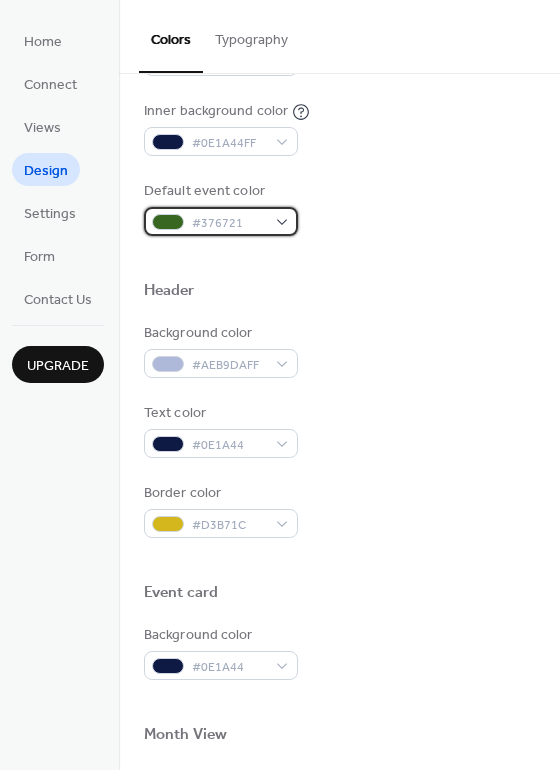 click on "#376721" at bounding box center [229, 223] 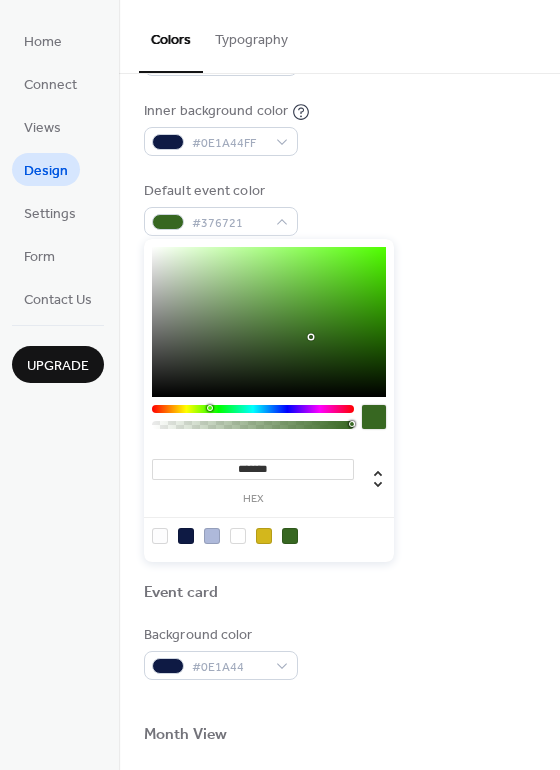 type on "*******" 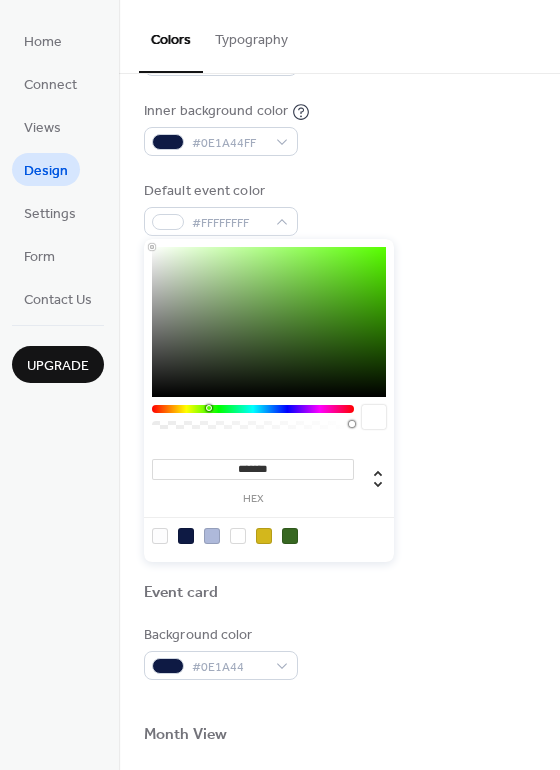 drag, startPoint x: 188, startPoint y: 285, endPoint x: 114, endPoint y: 228, distance: 93.40771 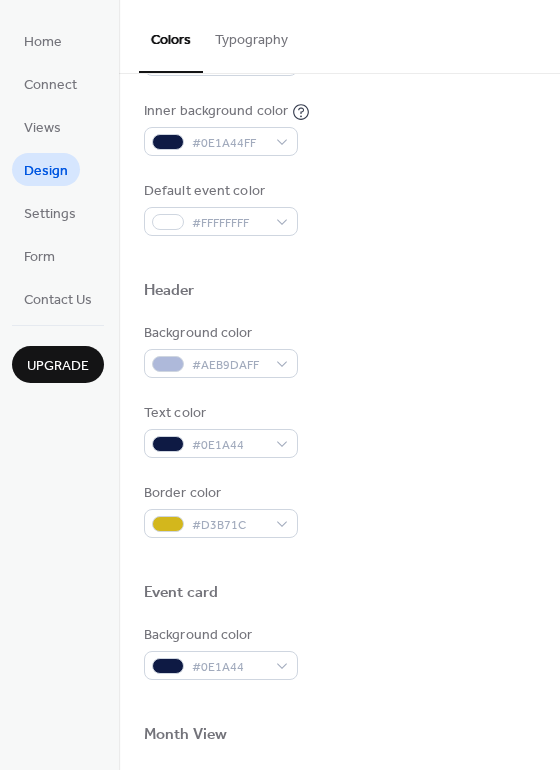 click on "Default event color #FFFFFFFF" at bounding box center (339, 208) 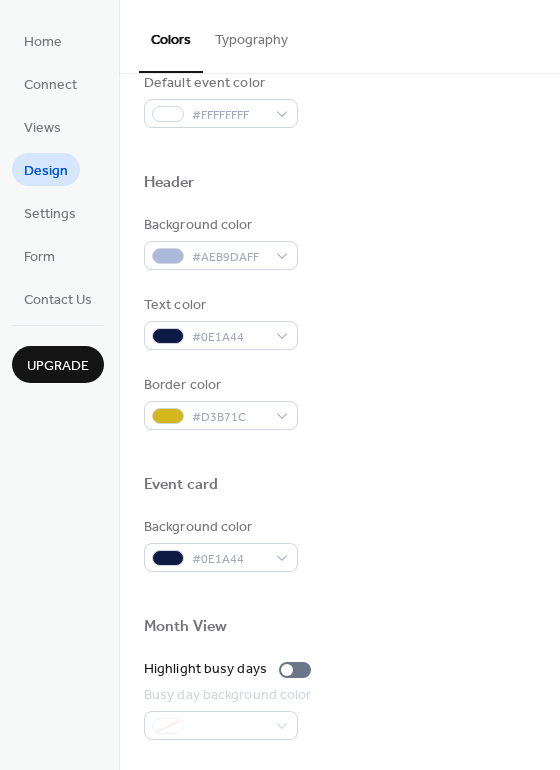 scroll, scrollTop: 700, scrollLeft: 0, axis: vertical 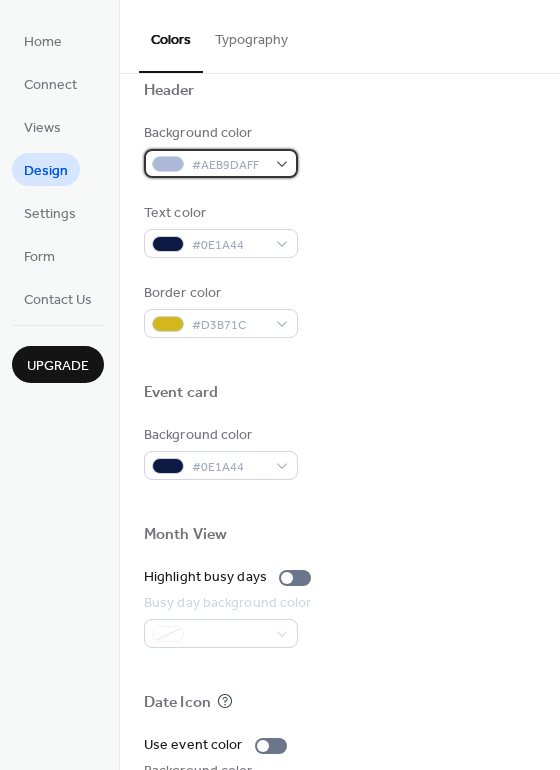 click on "#AEB9DAFF" at bounding box center (229, 165) 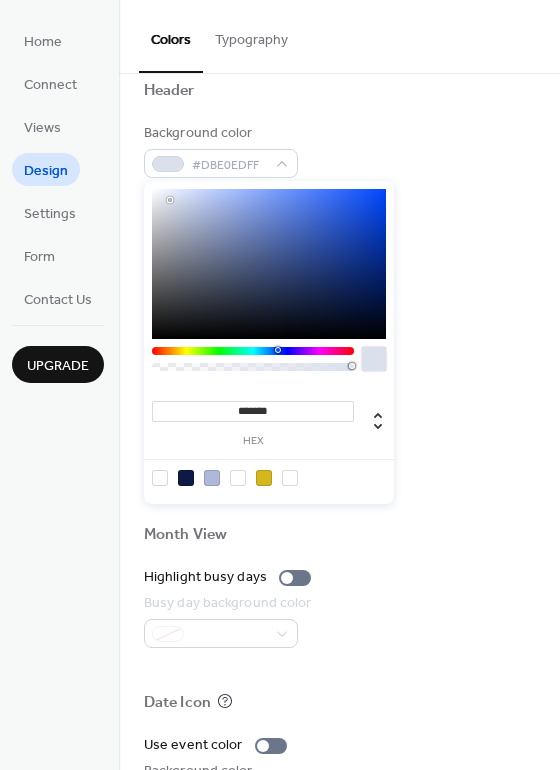 click at bounding box center (269, 264) 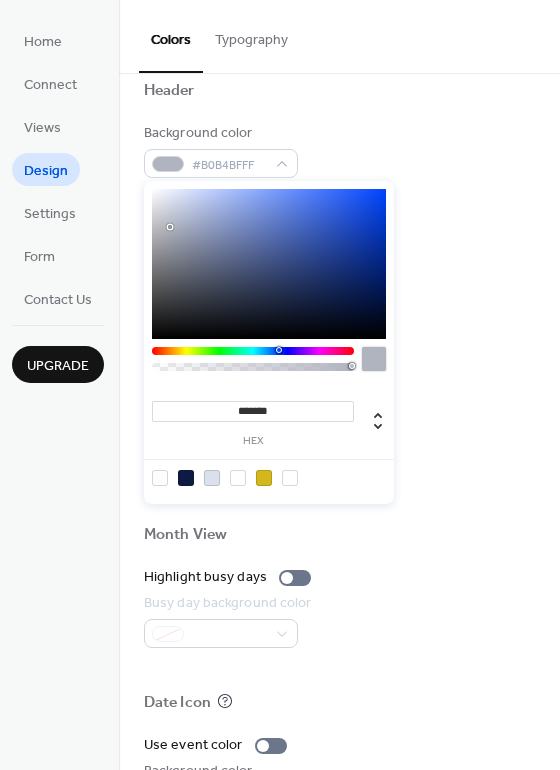 drag, startPoint x: 171, startPoint y: 208, endPoint x: 171, endPoint y: 227, distance: 19 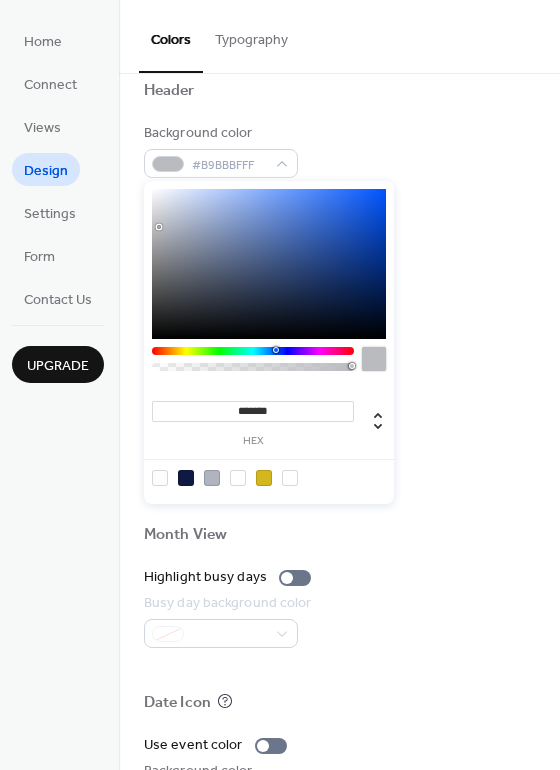 drag, startPoint x: 171, startPoint y: 227, endPoint x: 160, endPoint y: 227, distance: 11 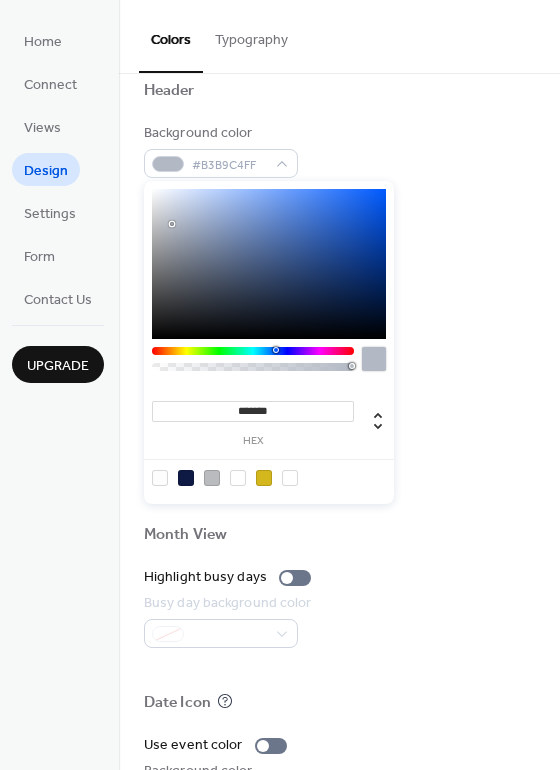 type on "*******" 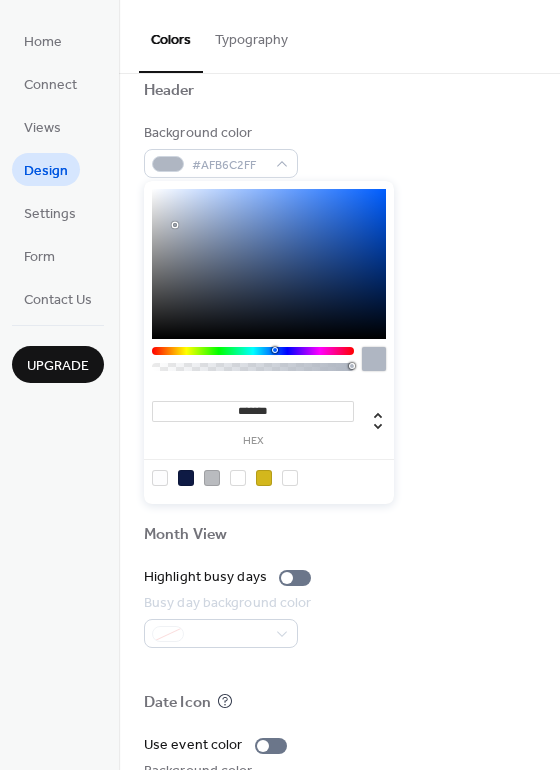 click at bounding box center (269, 264) 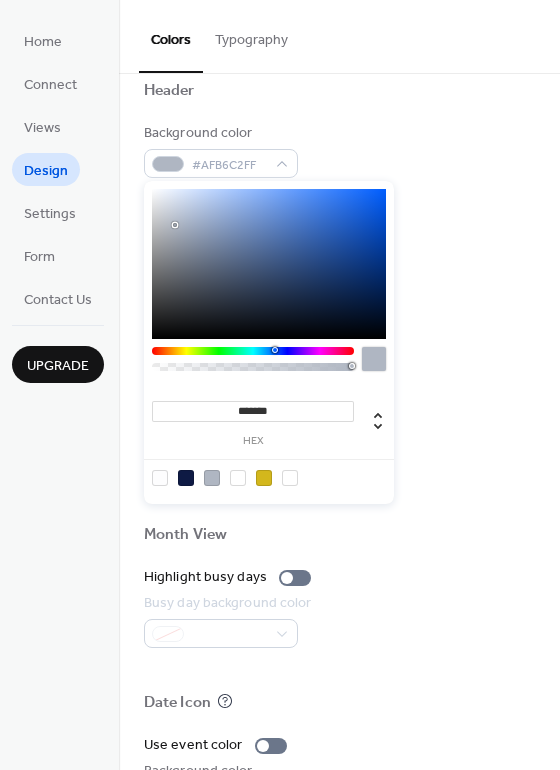 drag, startPoint x: 281, startPoint y: 410, endPoint x: 196, endPoint y: 400, distance: 85.58621 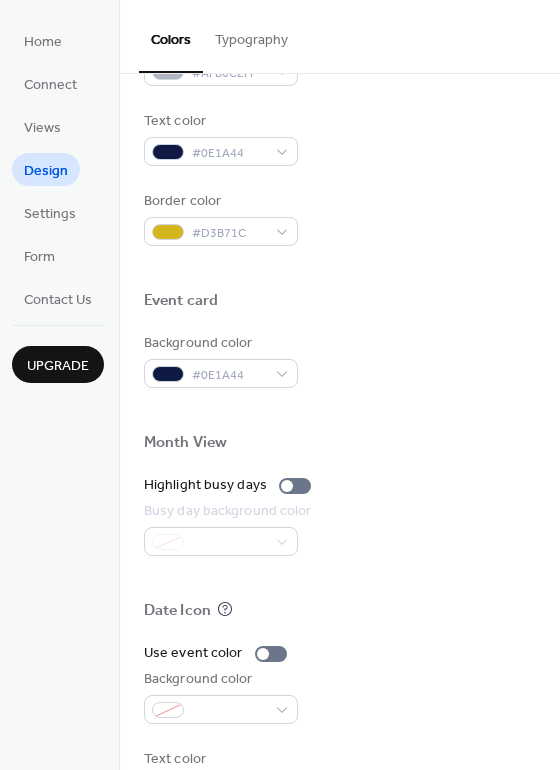 scroll, scrollTop: 800, scrollLeft: 0, axis: vertical 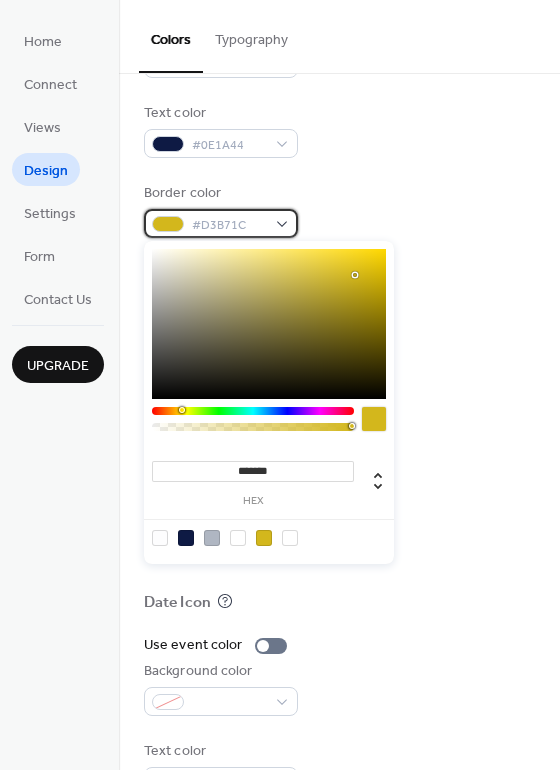 click on "#D3B71C" at bounding box center [221, 223] 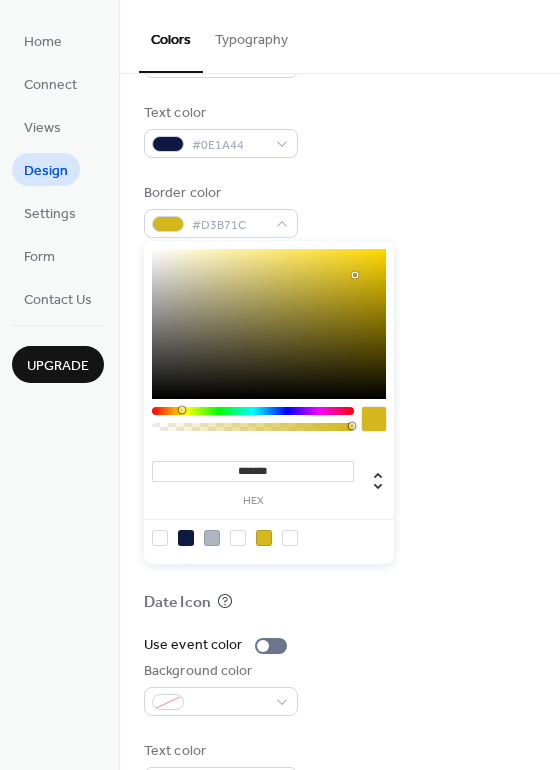 type on "*******" 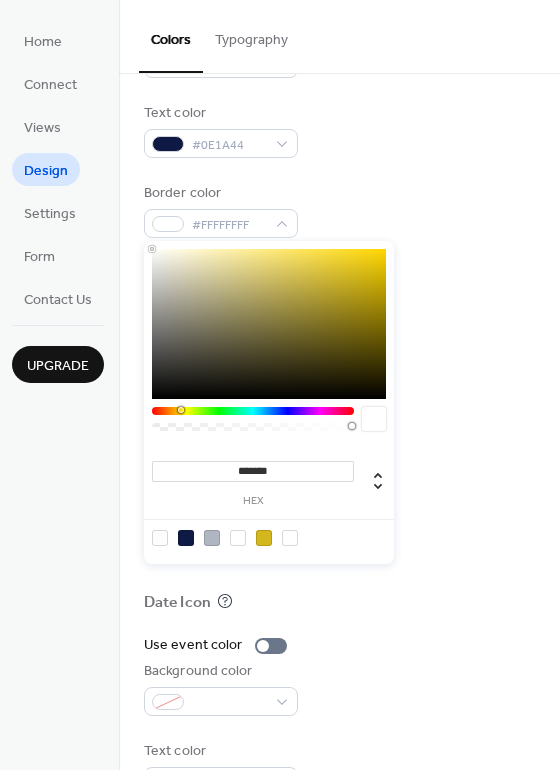 drag, startPoint x: 174, startPoint y: 274, endPoint x: 124, endPoint y: 236, distance: 62.801273 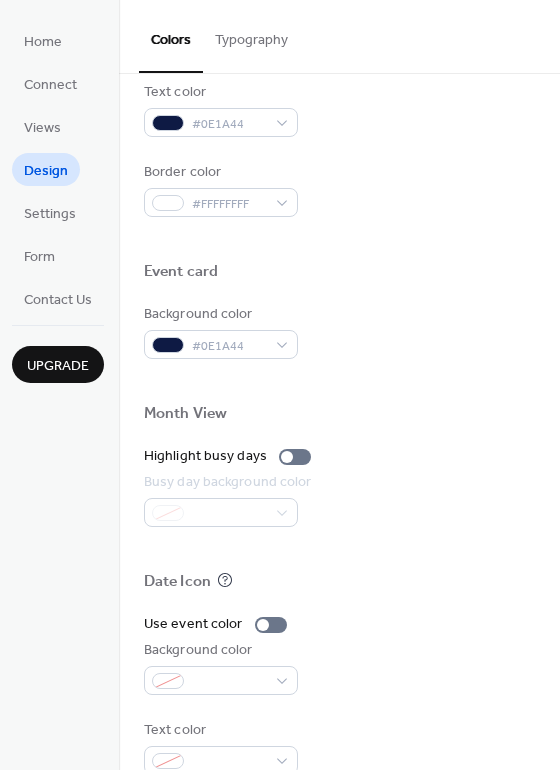 scroll, scrollTop: 855, scrollLeft: 0, axis: vertical 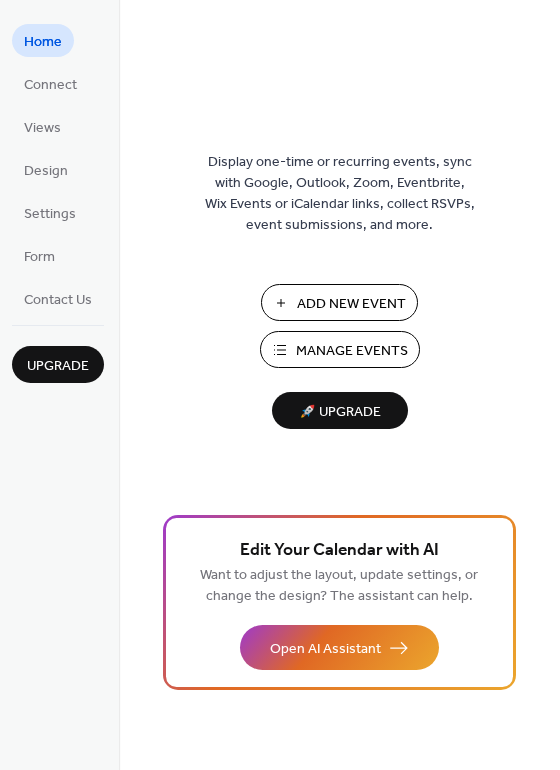 click on "Home Connect Views Design Settings Form Contact Us" at bounding box center (58, 169) 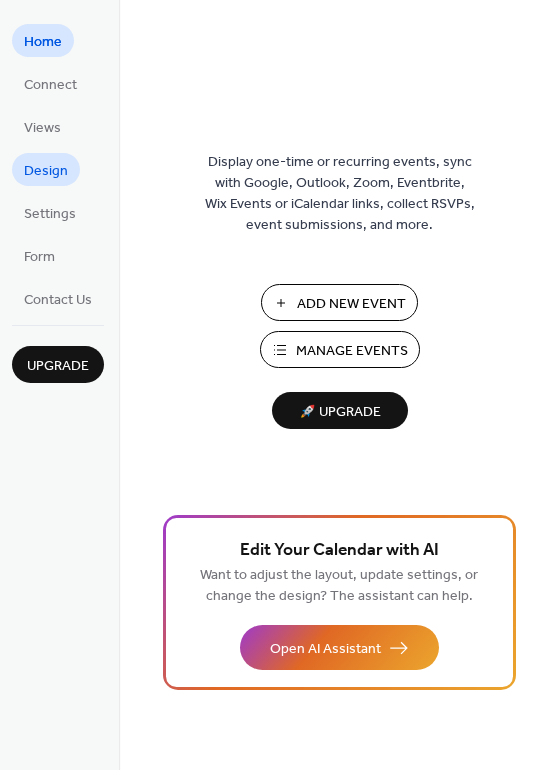 click on "Design" at bounding box center [46, 171] 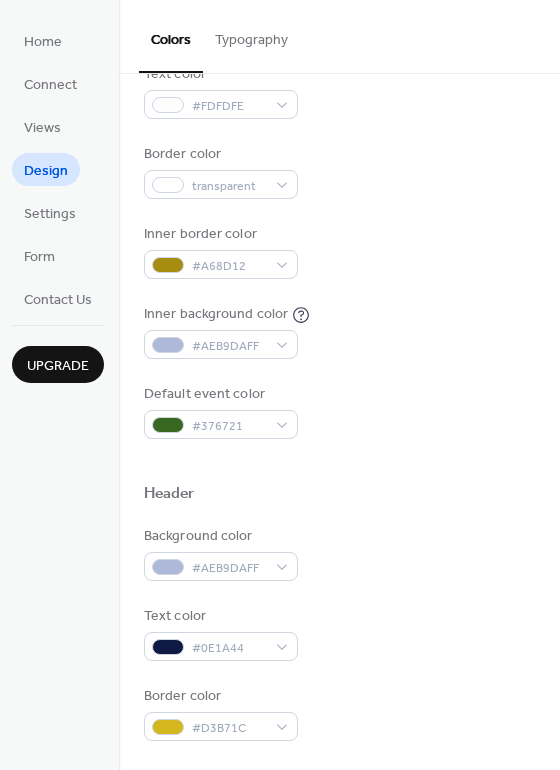 scroll, scrollTop: 300, scrollLeft: 0, axis: vertical 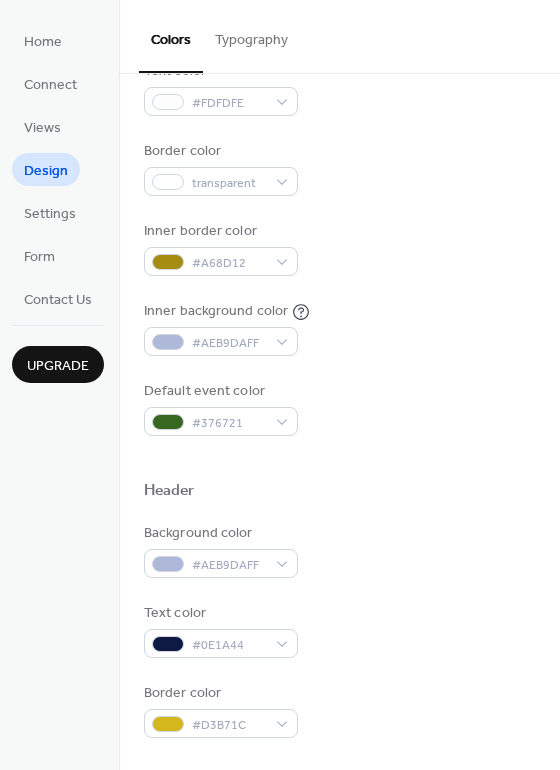 click on "Inner border color [HEX]" at bounding box center [221, 248] 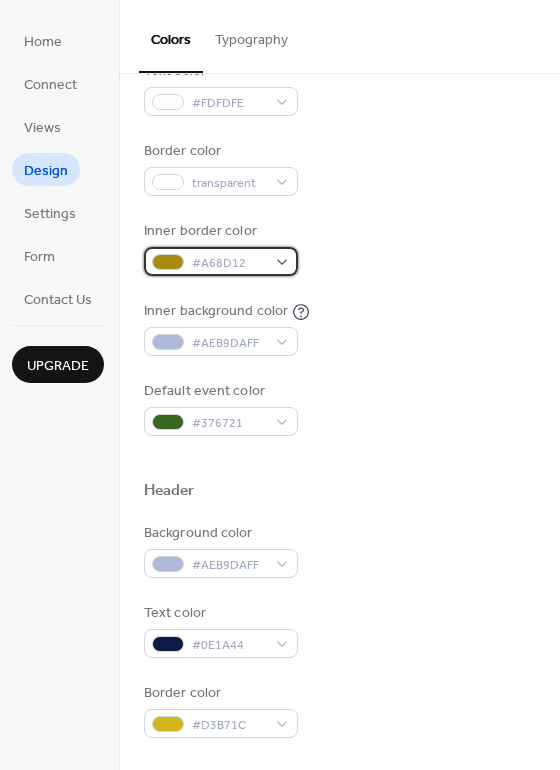 click on "#A68D12" at bounding box center [229, 263] 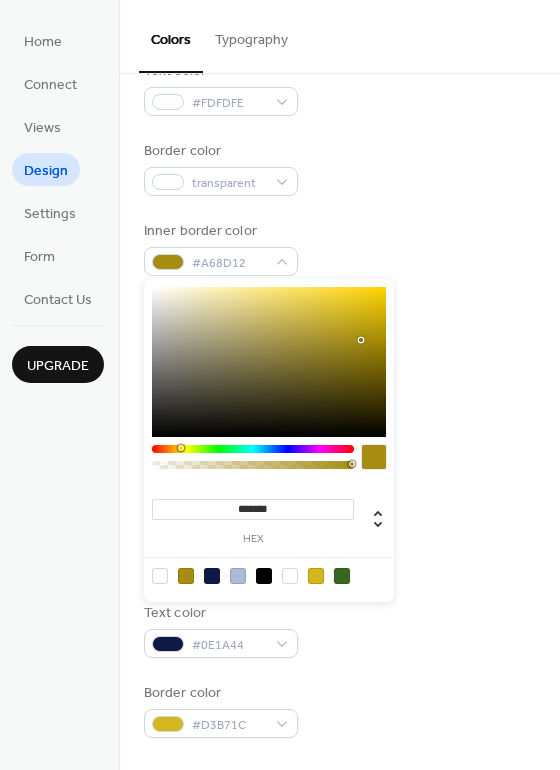 type on "*******" 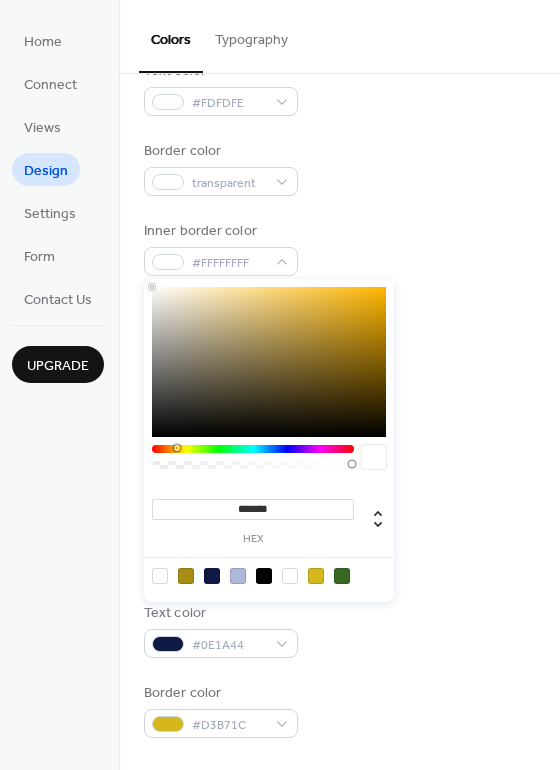drag, startPoint x: 149, startPoint y: 292, endPoint x: 303, endPoint y: 236, distance: 163.8658 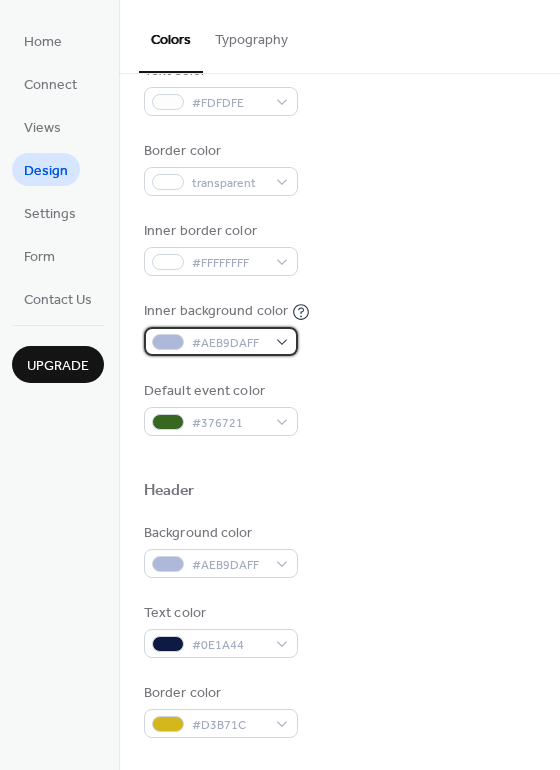 click on "#AEB9DAFF" at bounding box center (229, 343) 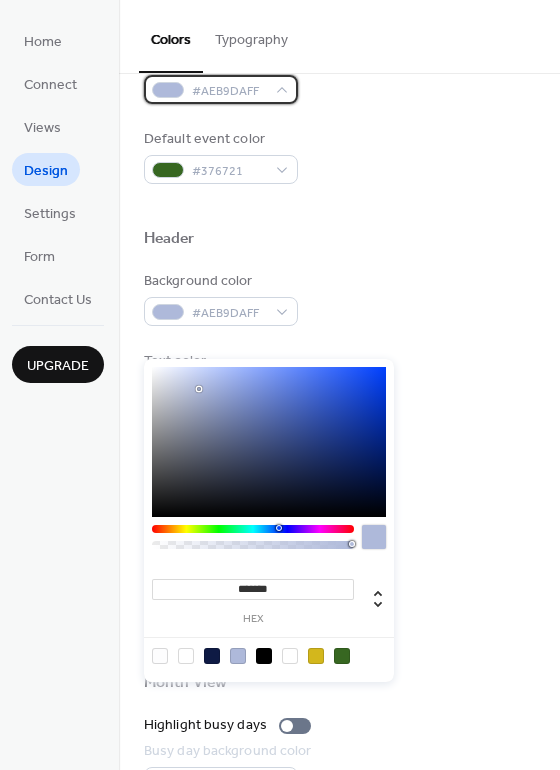 scroll, scrollTop: 600, scrollLeft: 0, axis: vertical 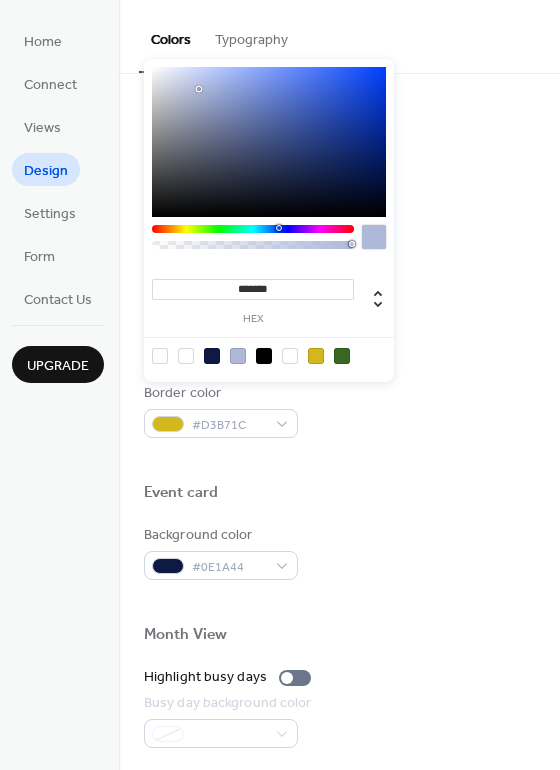 drag, startPoint x: 293, startPoint y: 285, endPoint x: 116, endPoint y: 272, distance: 177.47676 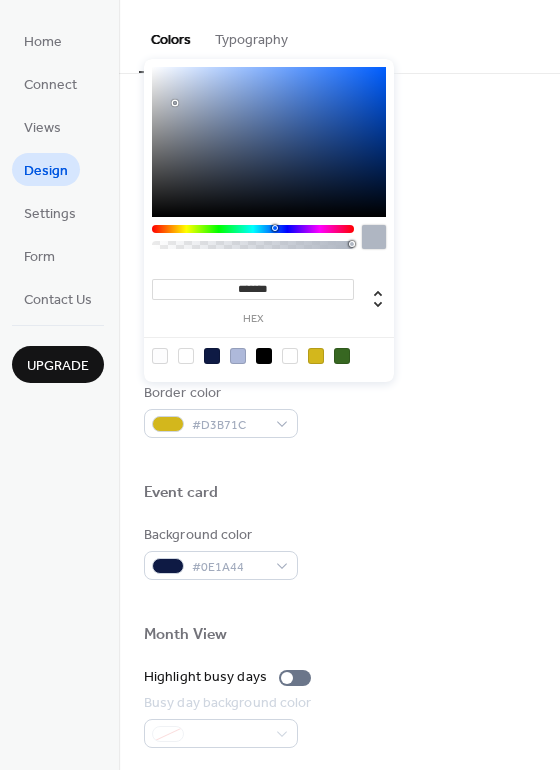 click on "Background color [HEX] Text color [HEX] Border color [HEX]" at bounding box center [339, 330] 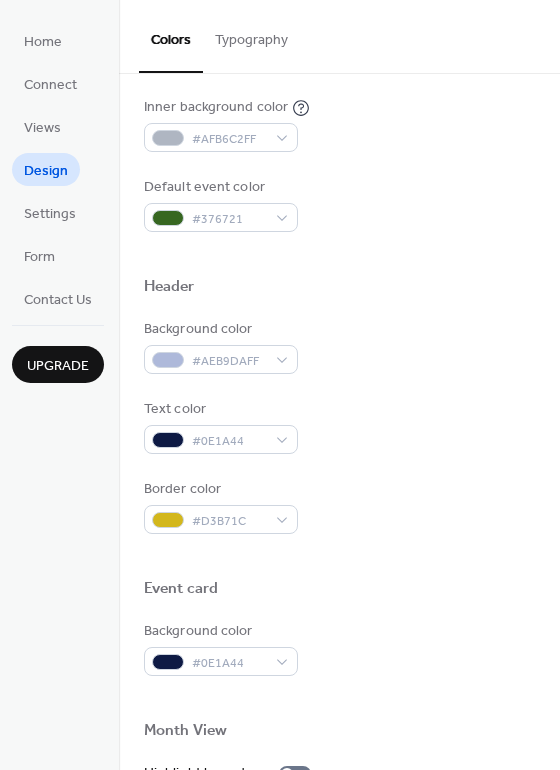 scroll, scrollTop: 500, scrollLeft: 0, axis: vertical 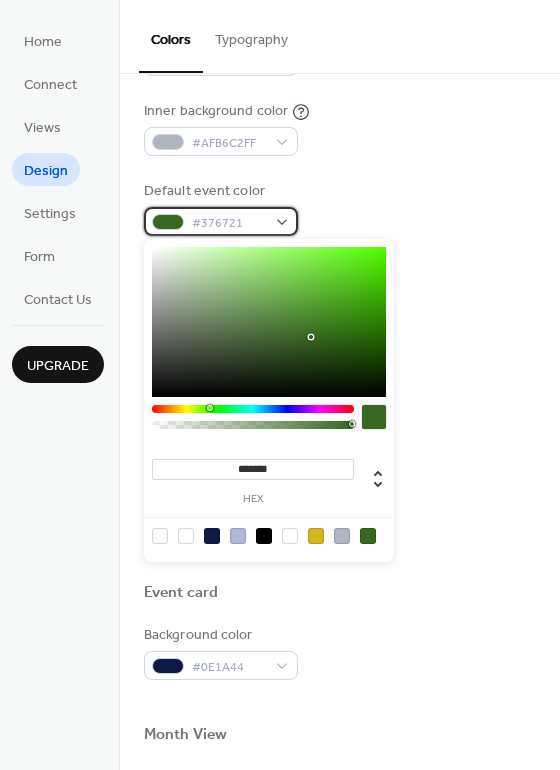 click on "#376721" at bounding box center [229, 223] 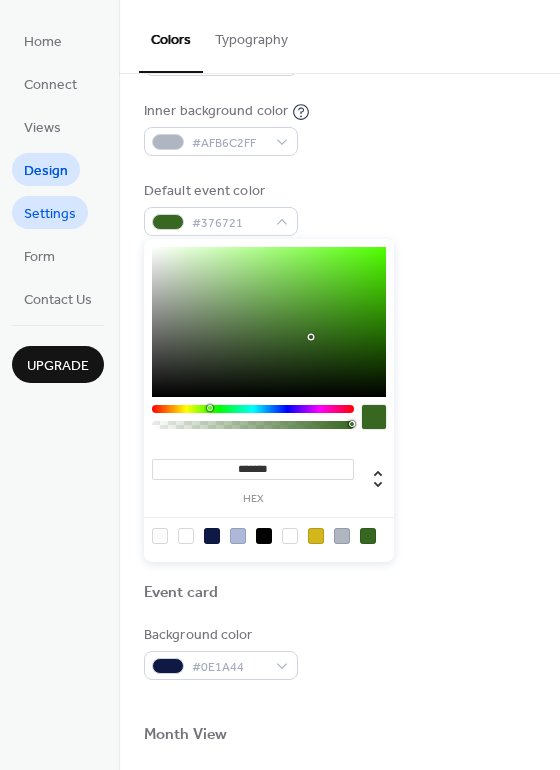 type on "*******" 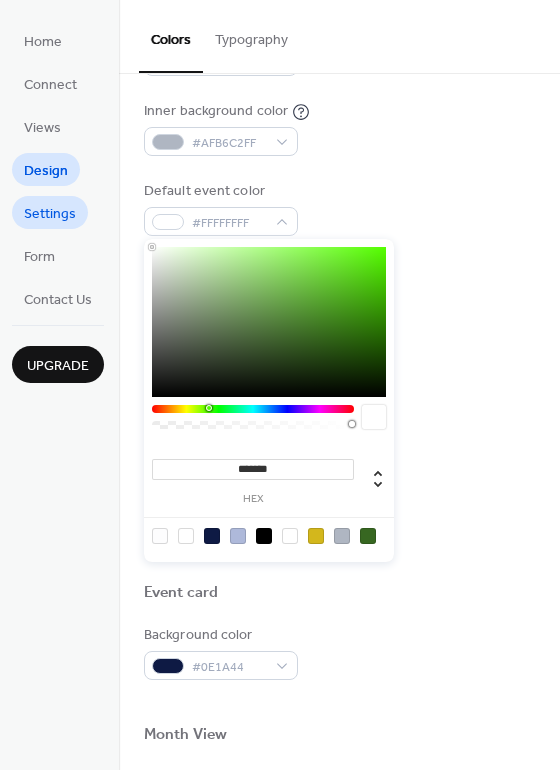 drag, startPoint x: 206, startPoint y: 295, endPoint x: 83, endPoint y: 206, distance: 151.82227 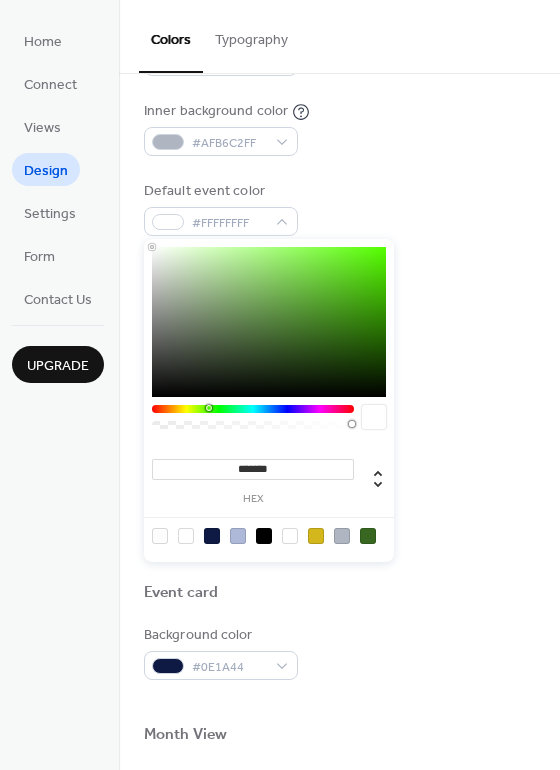 click on "Background color [HEX] Text color [HEX] Border color transparent Inner border color [HEX] Inner background color [HEX] Default event color [HEX]" at bounding box center [339, 8] 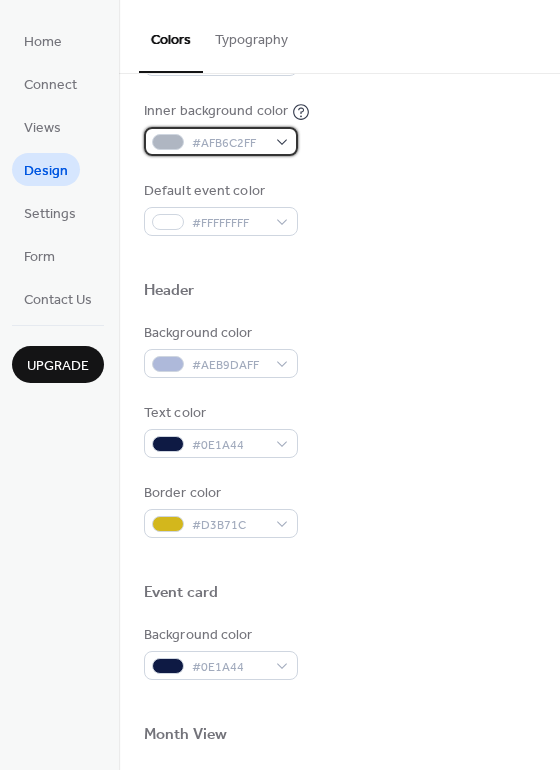 click on "#AFB6C2FF" at bounding box center (229, 143) 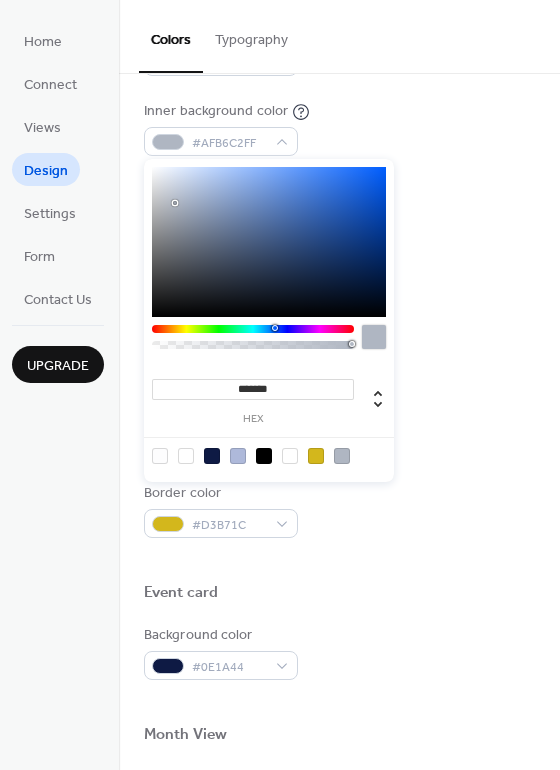 click at bounding box center [212, 456] 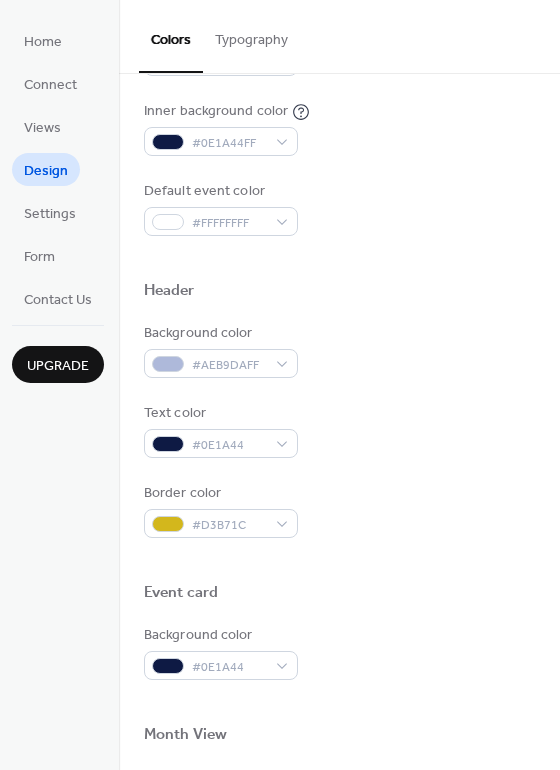 click at bounding box center [339, 258] 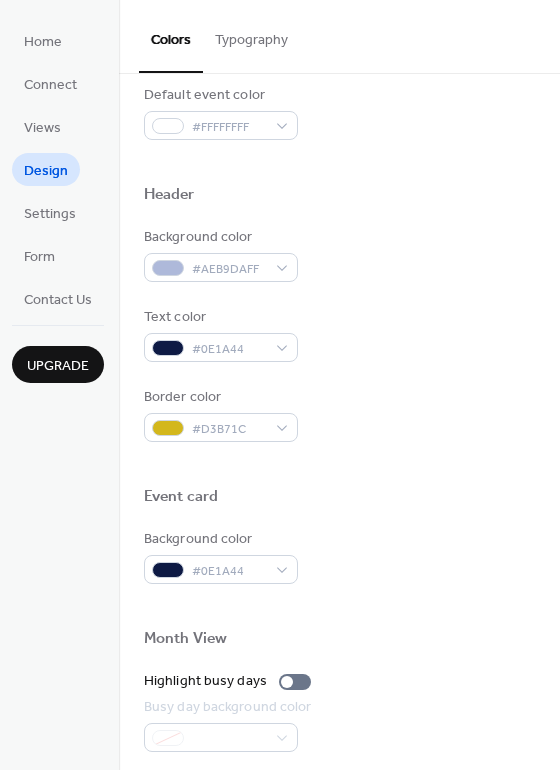 scroll, scrollTop: 600, scrollLeft: 0, axis: vertical 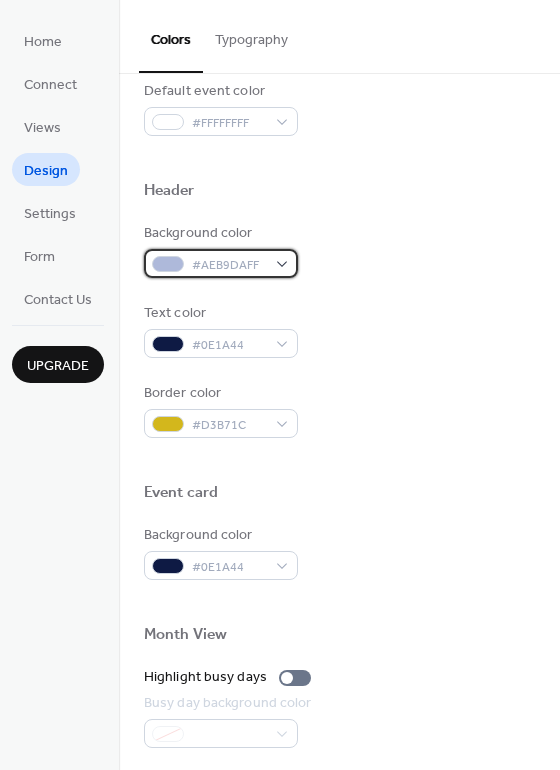click on "#AEB9DAFF" at bounding box center [221, 263] 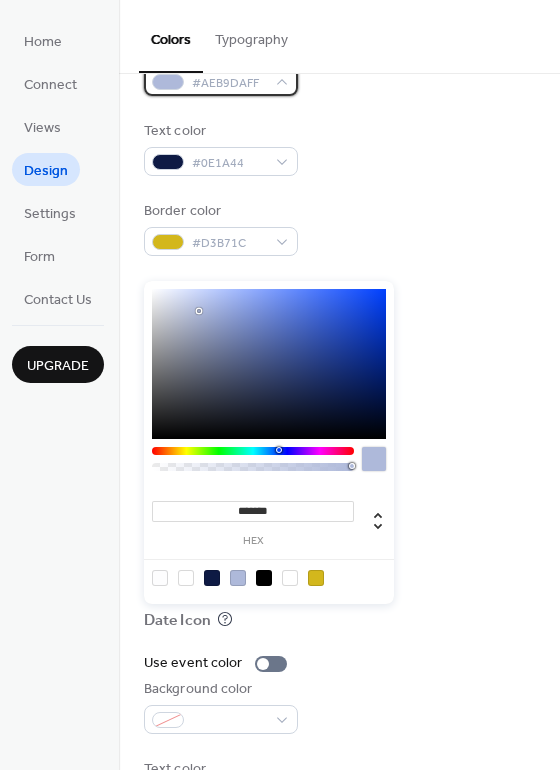 scroll, scrollTop: 800, scrollLeft: 0, axis: vertical 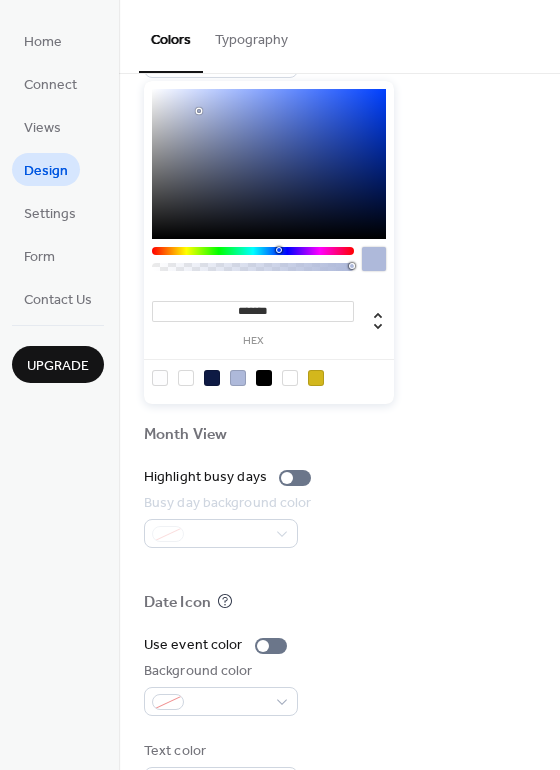 drag, startPoint x: 291, startPoint y: 307, endPoint x: 172, endPoint y: 302, distance: 119.104996 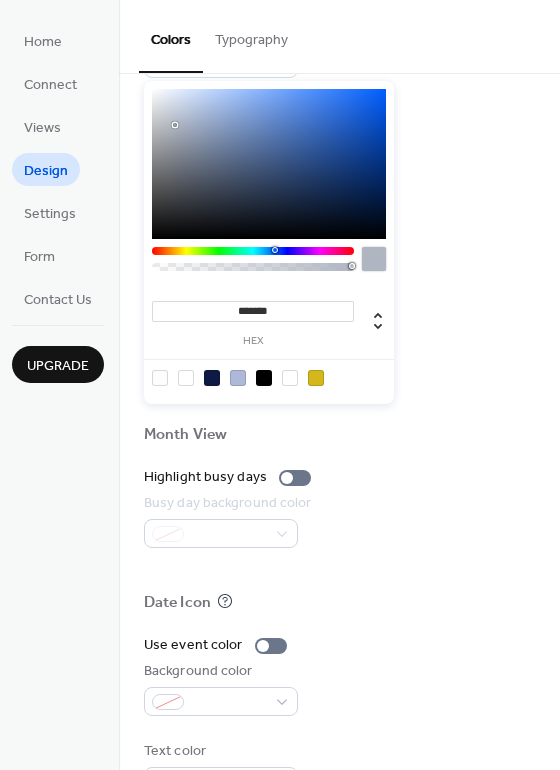click at bounding box center [339, 260] 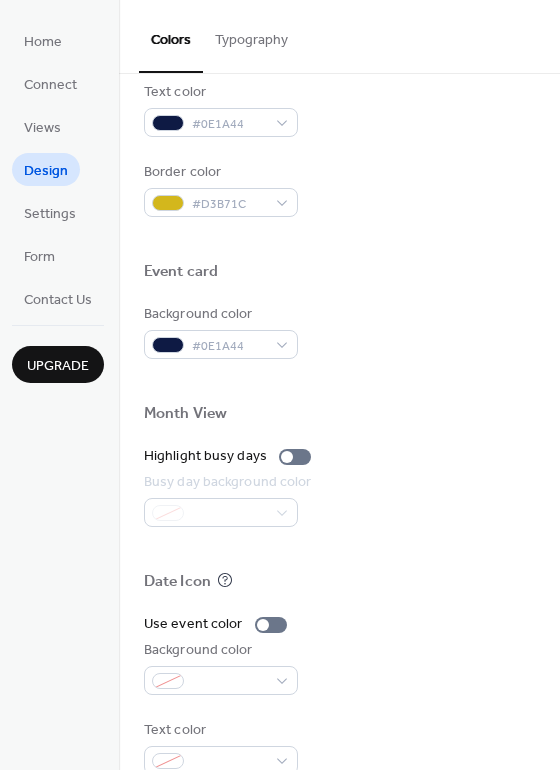 scroll, scrollTop: 855, scrollLeft: 0, axis: vertical 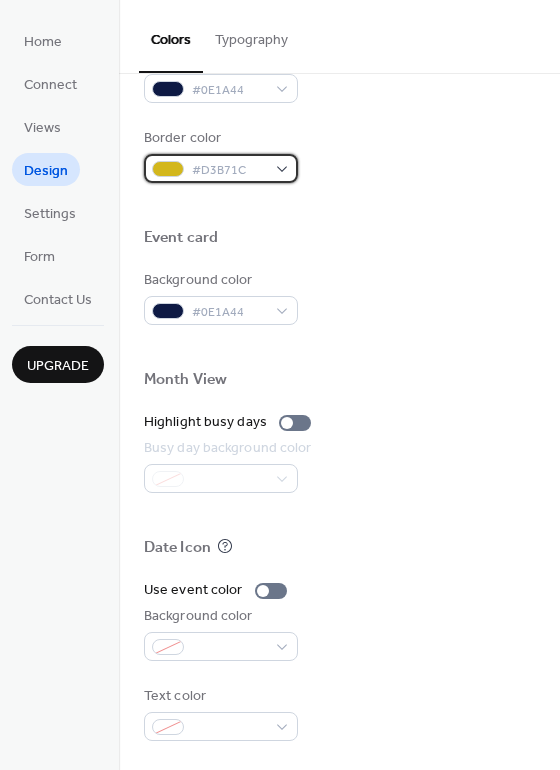click on "#D3B71C" at bounding box center [229, 170] 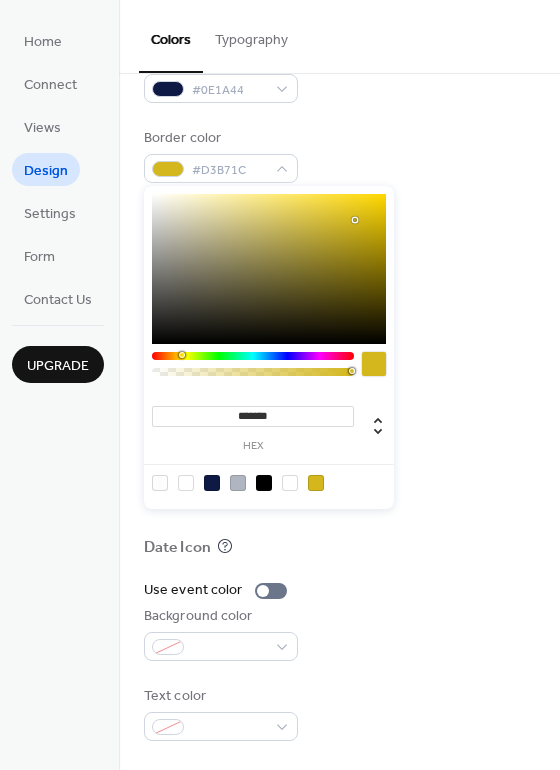 type on "*******" 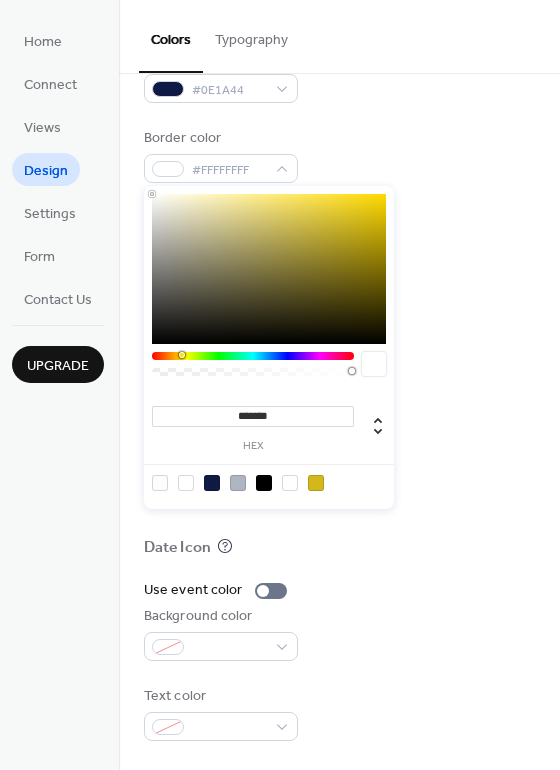 drag, startPoint x: 146, startPoint y: 220, endPoint x: 90, endPoint y: 185, distance: 66.037865 